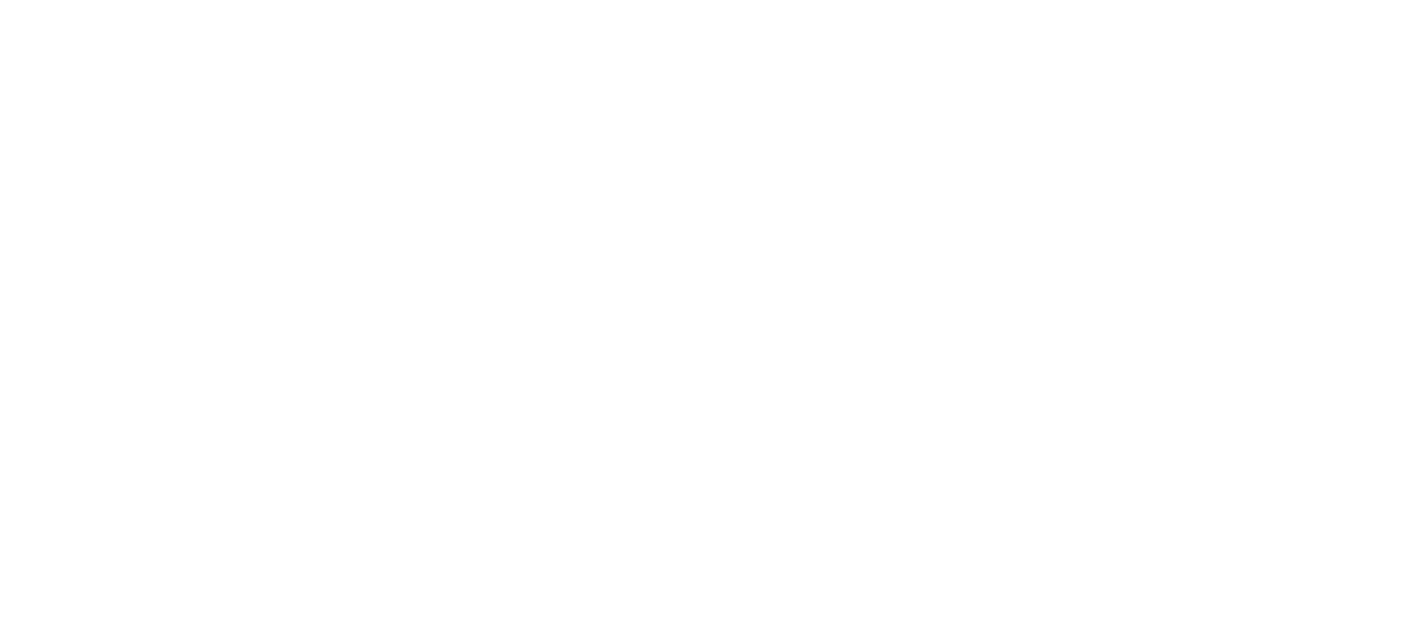 scroll, scrollTop: 0, scrollLeft: 0, axis: both 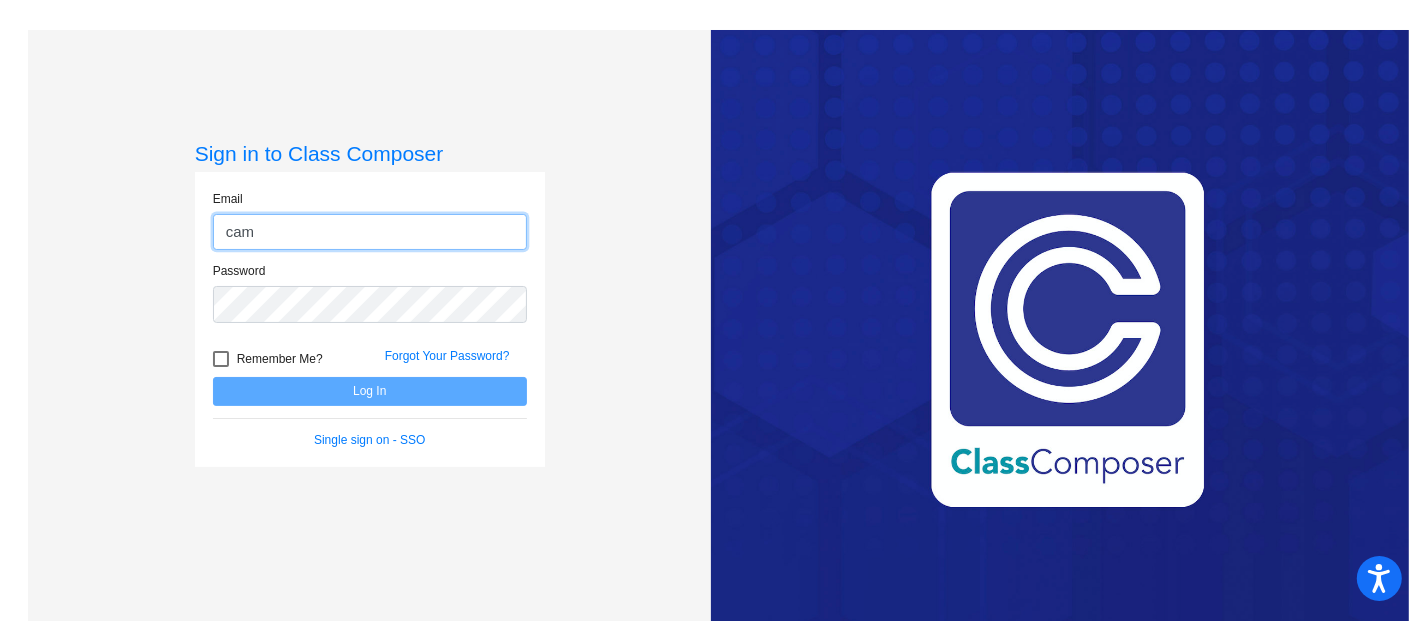 type on "[PERSON_NAME][EMAIL_ADDRESS][PERSON_NAME][DOMAIN_NAME]" 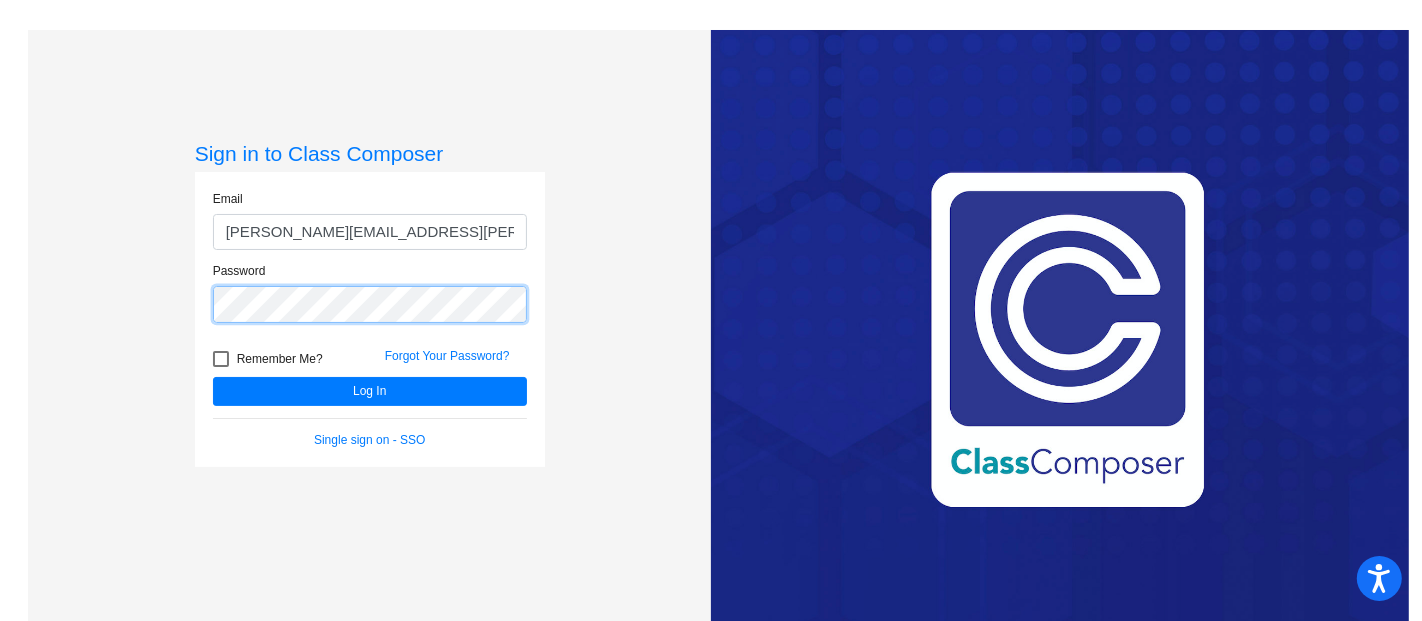 click on "Log In" 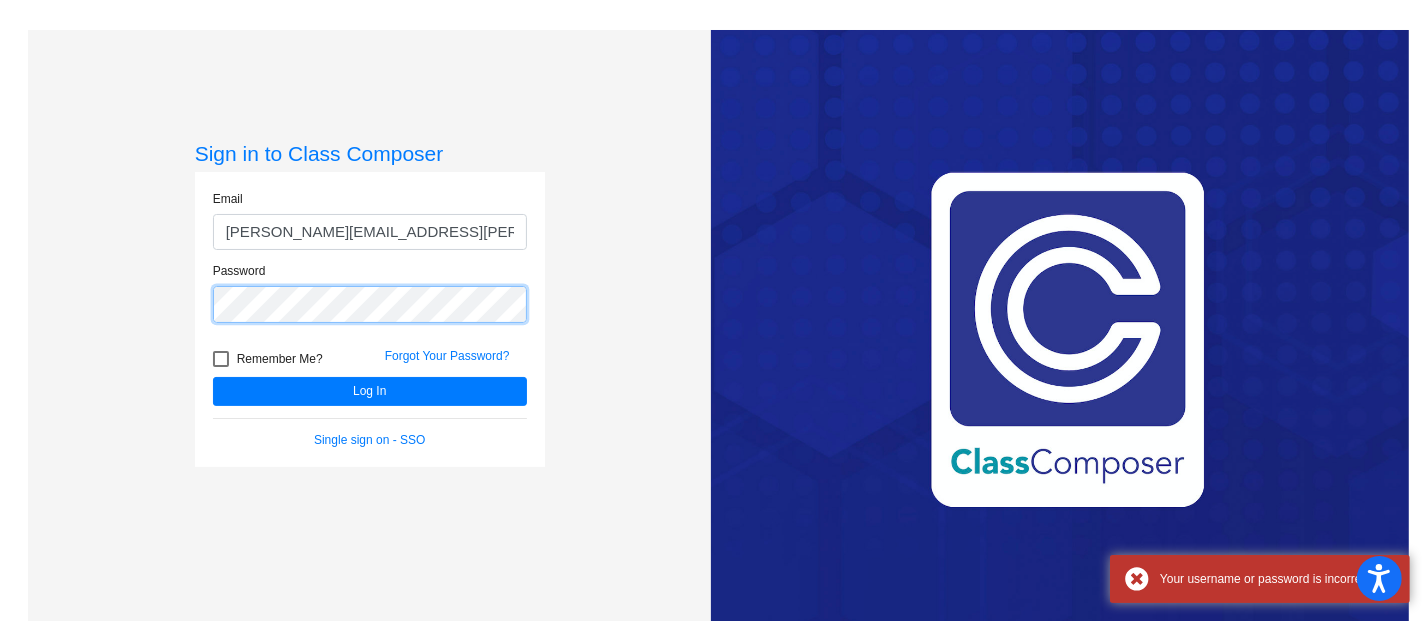 click on "Log In" 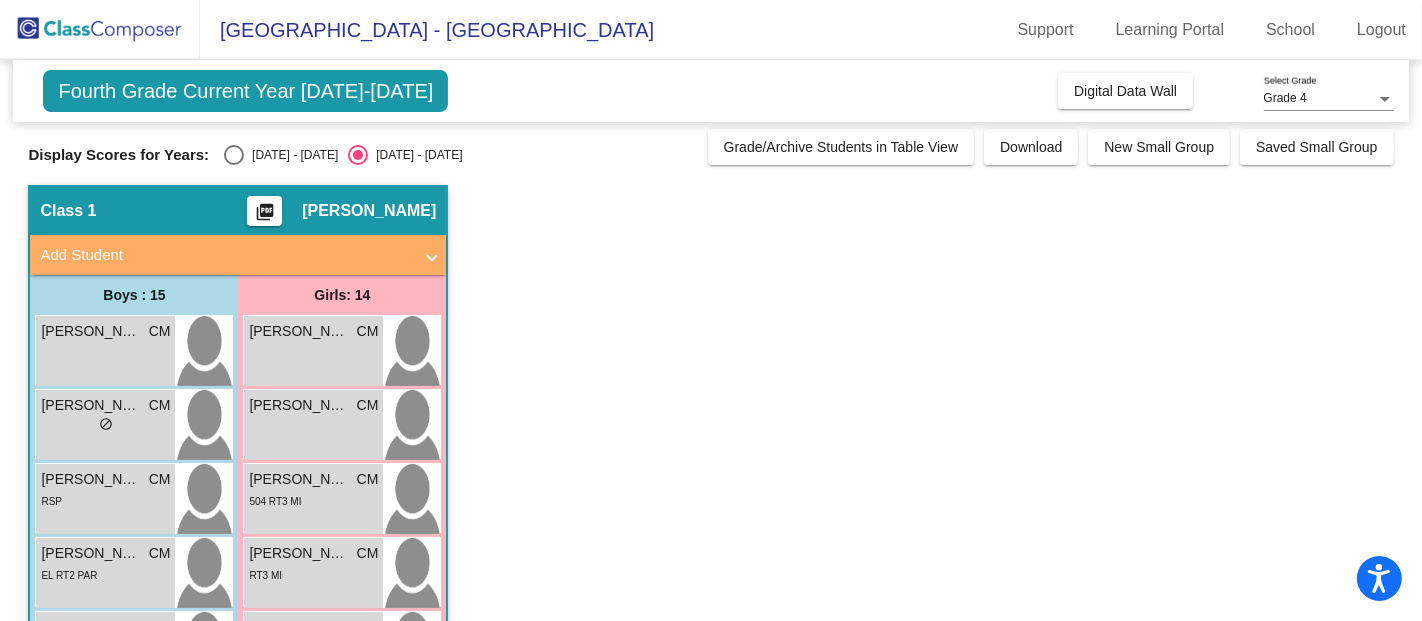 scroll, scrollTop: 6, scrollLeft: 0, axis: vertical 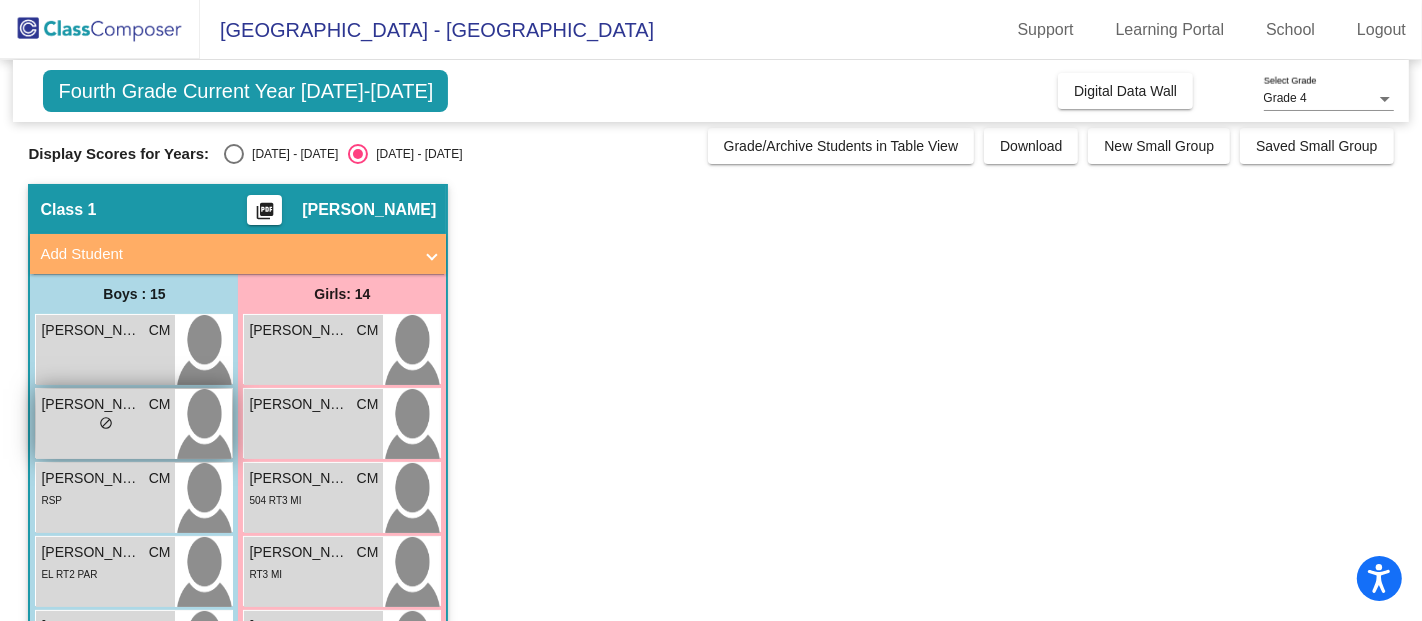 click on "lock do_not_disturb_alt" at bounding box center [105, 425] 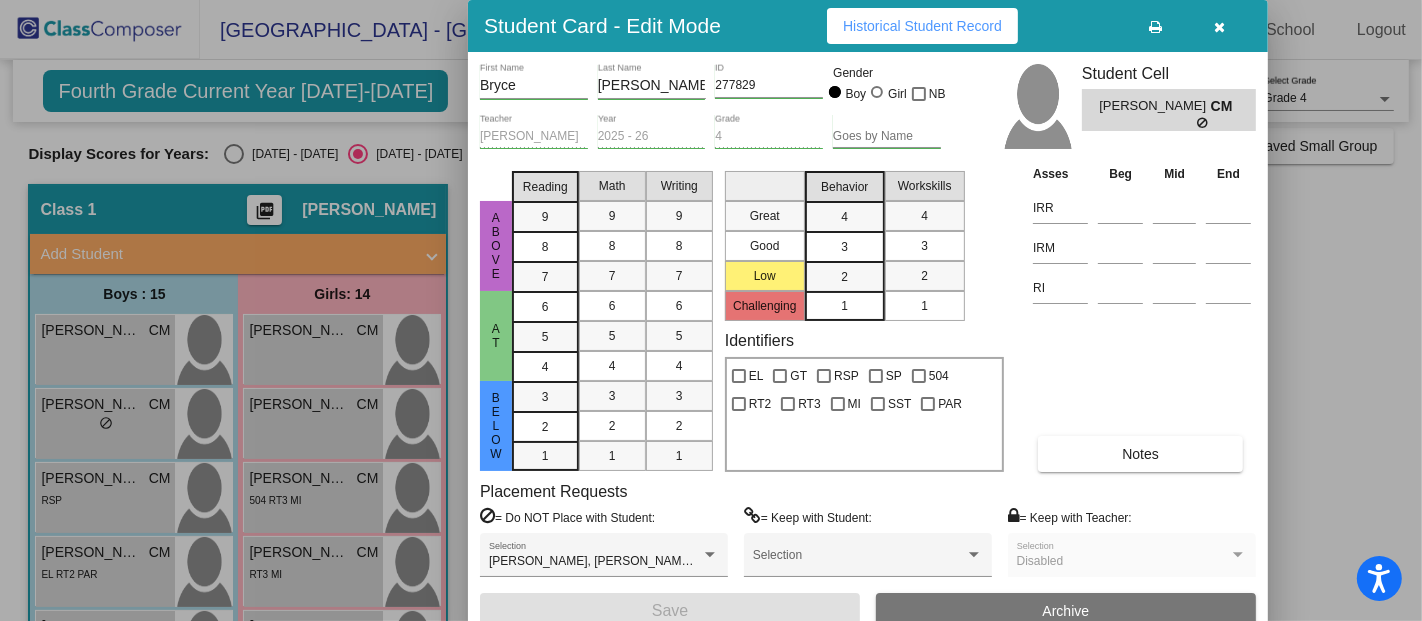click at bounding box center [711, 310] 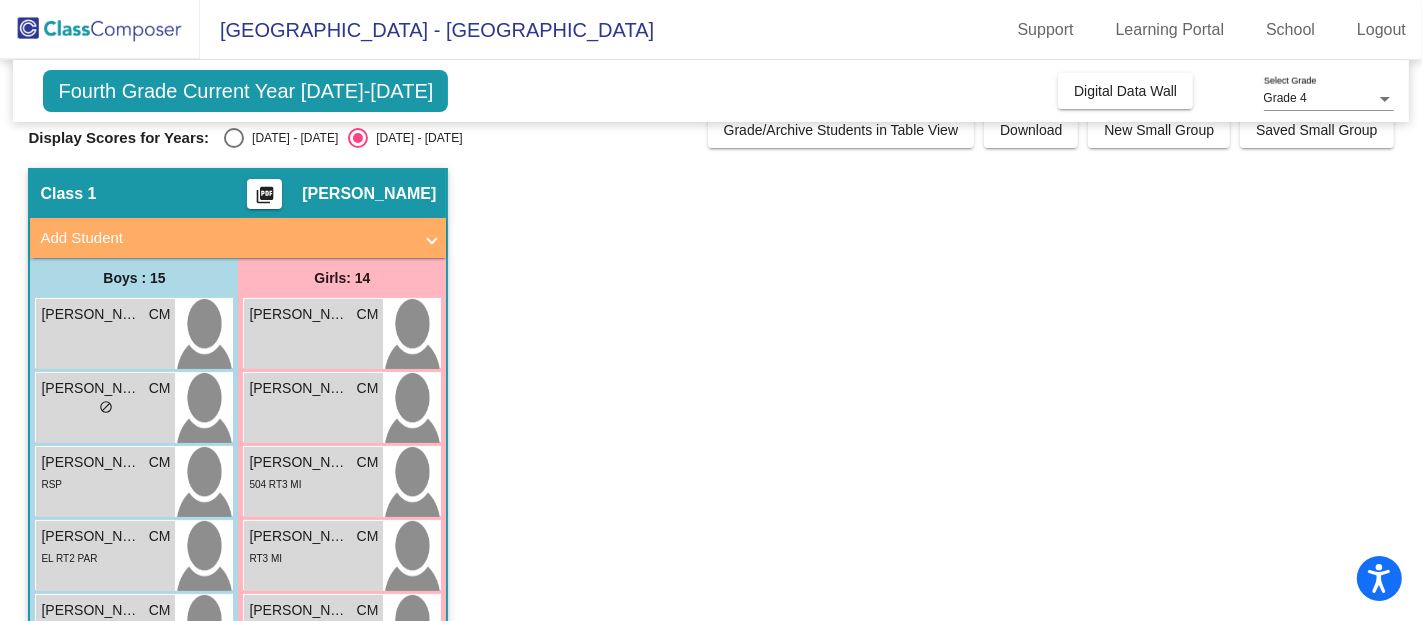 scroll, scrollTop: 22, scrollLeft: 0, axis: vertical 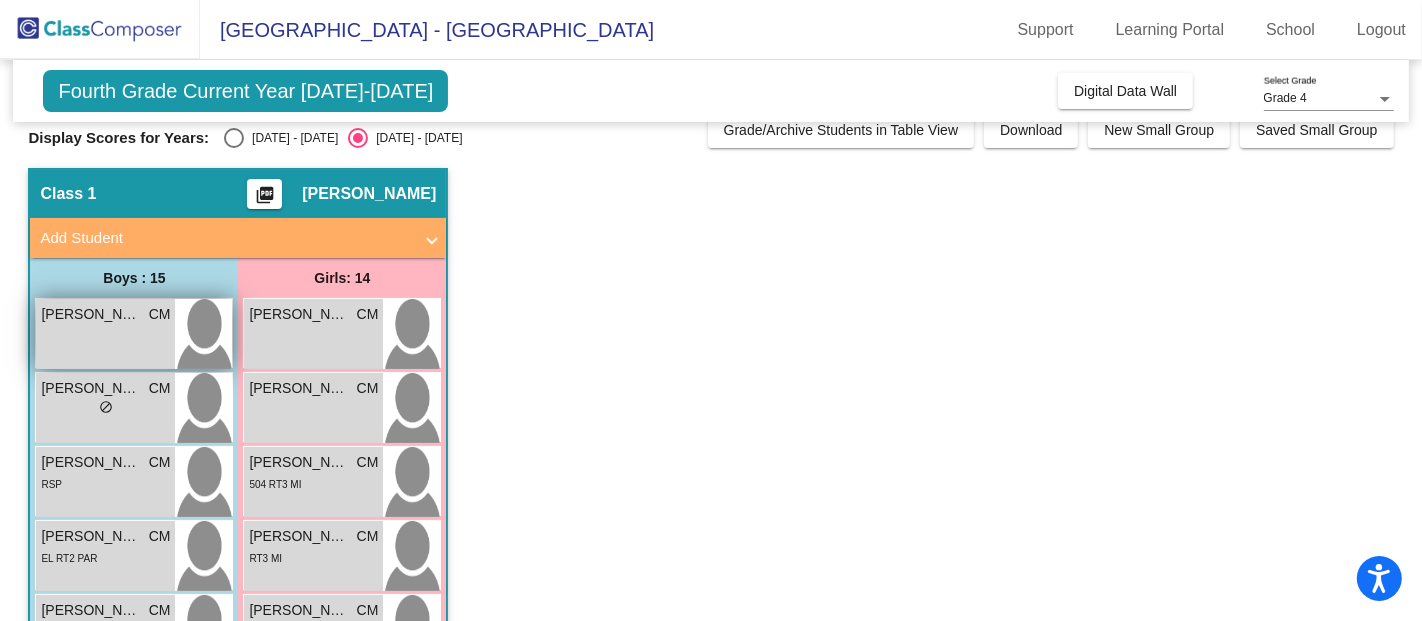click on "[PERSON_NAME] CM lock do_not_disturb_alt" at bounding box center [105, 334] 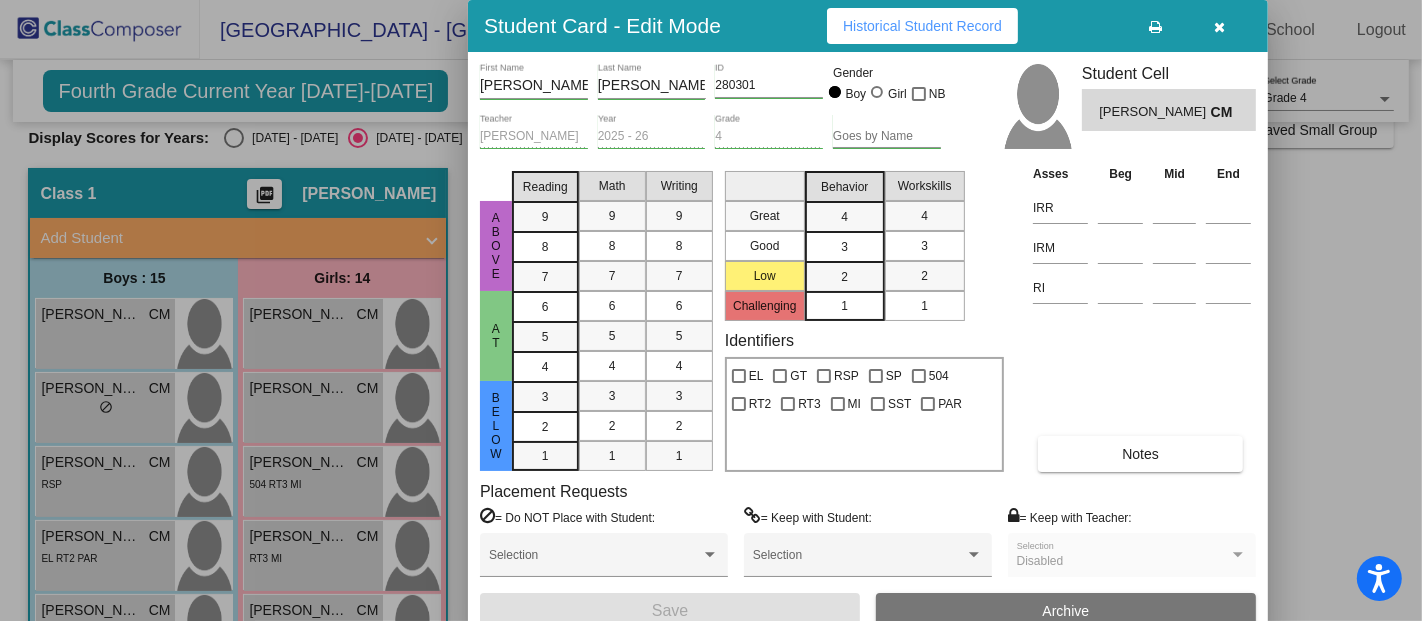 click at bounding box center [711, 310] 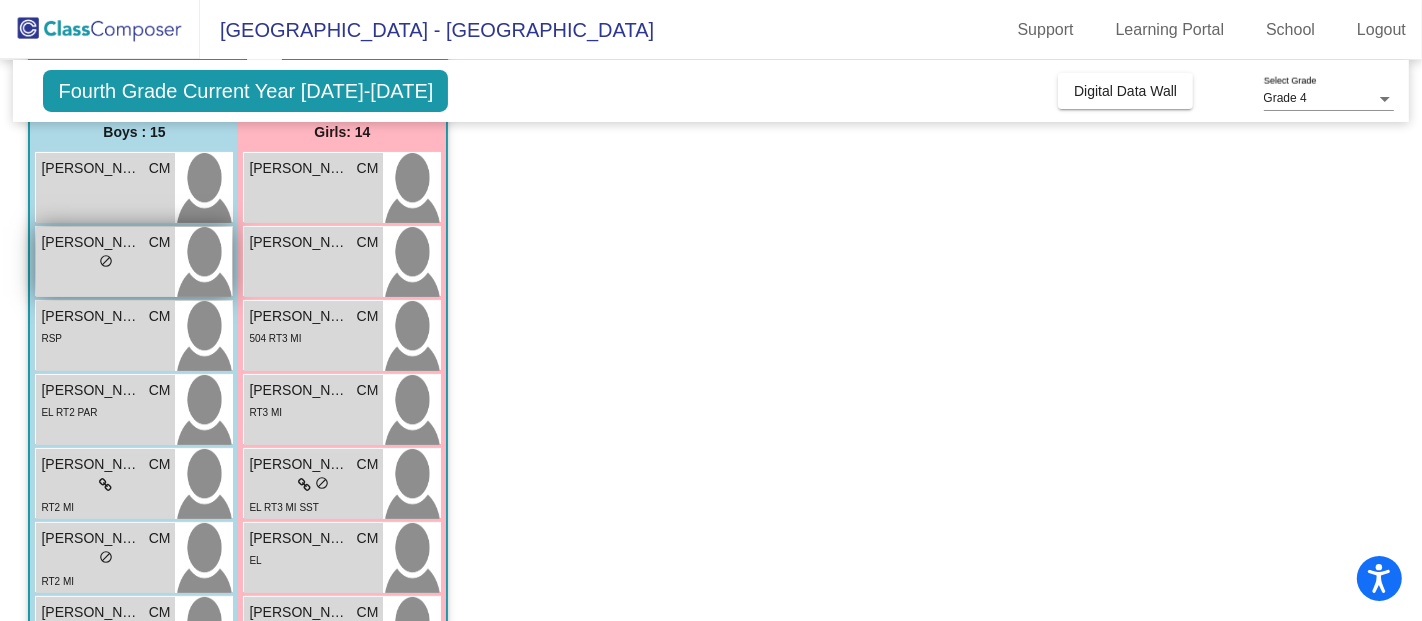 scroll, scrollTop: 262, scrollLeft: 0, axis: vertical 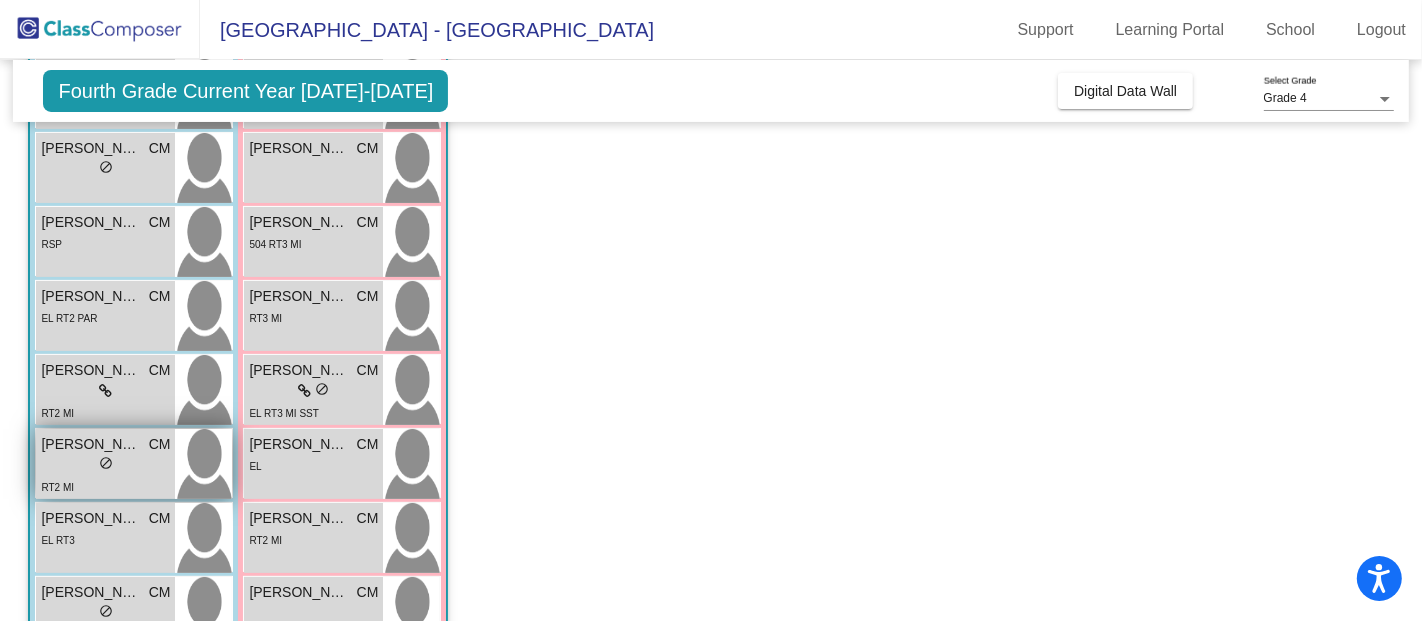 click on "do_not_disturb_alt" at bounding box center [106, 463] 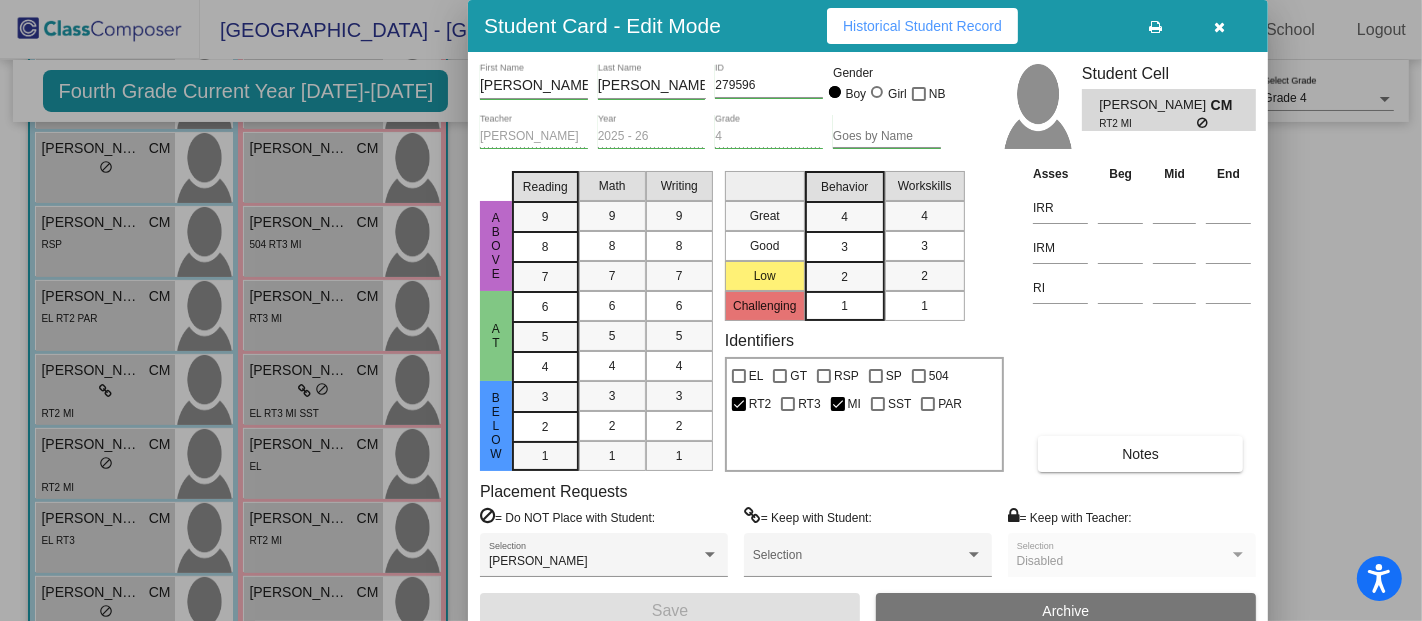 click at bounding box center [711, 310] 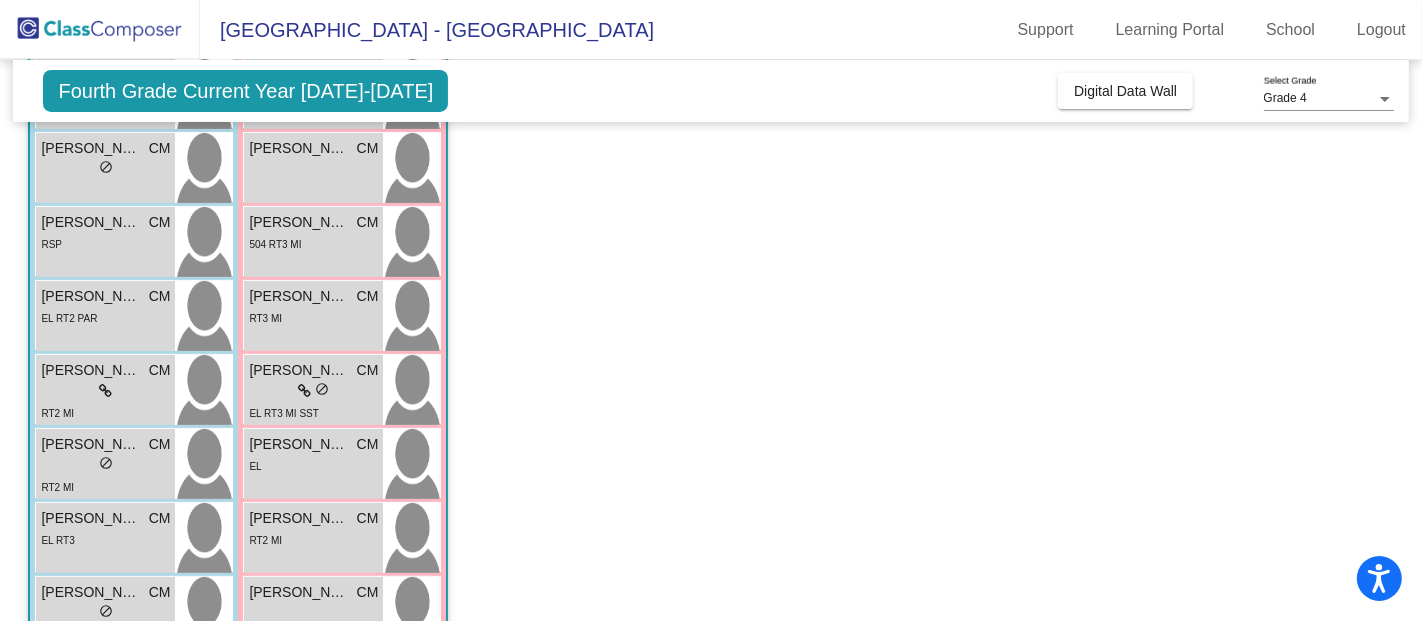 click on "[PERSON_NAME] CM lock do_not_disturb_alt [PERSON_NAME] CM lock do_not_disturb_alt [PERSON_NAME] CM lock do_not_disturb_alt RSP [PERSON_NAME] CM lock do_not_disturb_alt EL RT2 PAR [PERSON_NAME] CM lock do_not_disturb_alt RT2 MI [PERSON_NAME] CM lock do_not_disturb_alt RT2 MI [PERSON_NAME] CM lock do_not_disturb_alt EL RT3 [PERSON_NAME] [PERSON_NAME] lock do_not_disturb_alt [PERSON_NAME] CM lock do_not_disturb_alt [PERSON_NAME] CM lock do_not_disturb_alt RT2 [PERSON_NAME] CM lock do_not_disturb_alt [PERSON_NAME] CM lock do_not_disturb_alt RT2 [PERSON_NAME] CM lock do_not_disturb_alt [PERSON_NAME] [PERSON_NAME] lock do_not_disturb_alt EL RT2 [PERSON_NAME] CM lock do_not_disturb_alt" at bounding box center (134, 613) 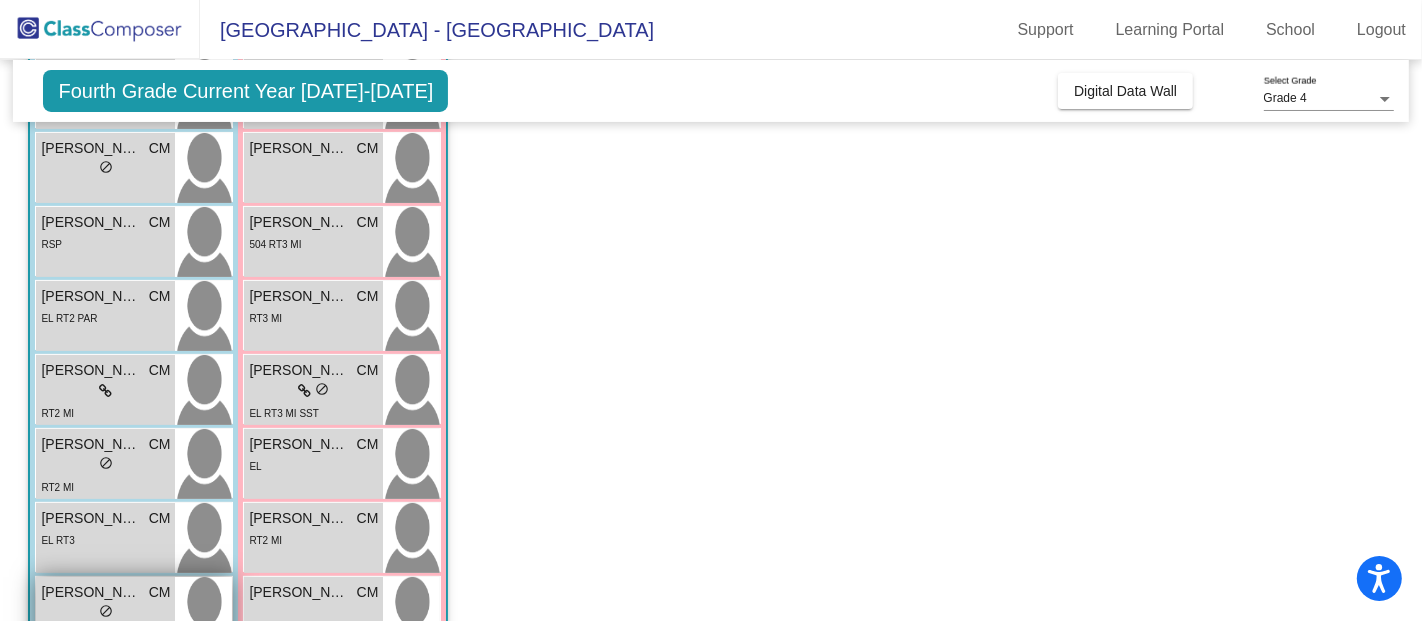 click on "[PERSON_NAME]" at bounding box center [91, 592] 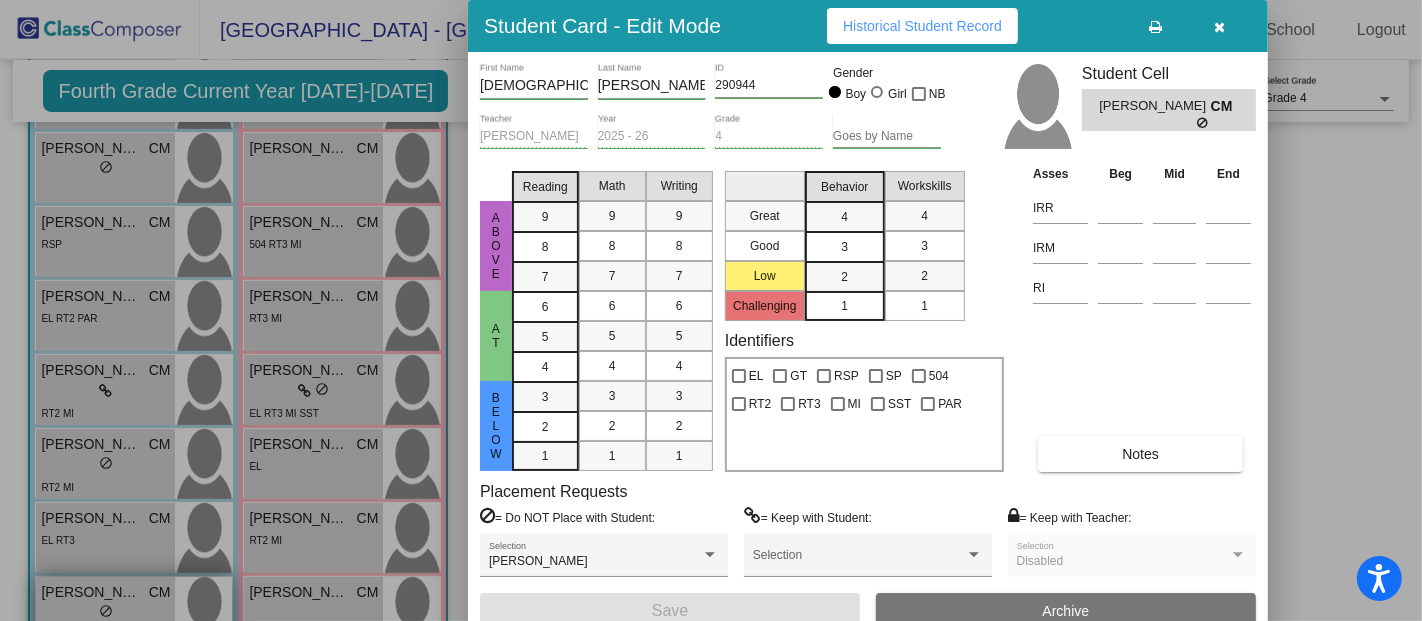 click at bounding box center [711, 310] 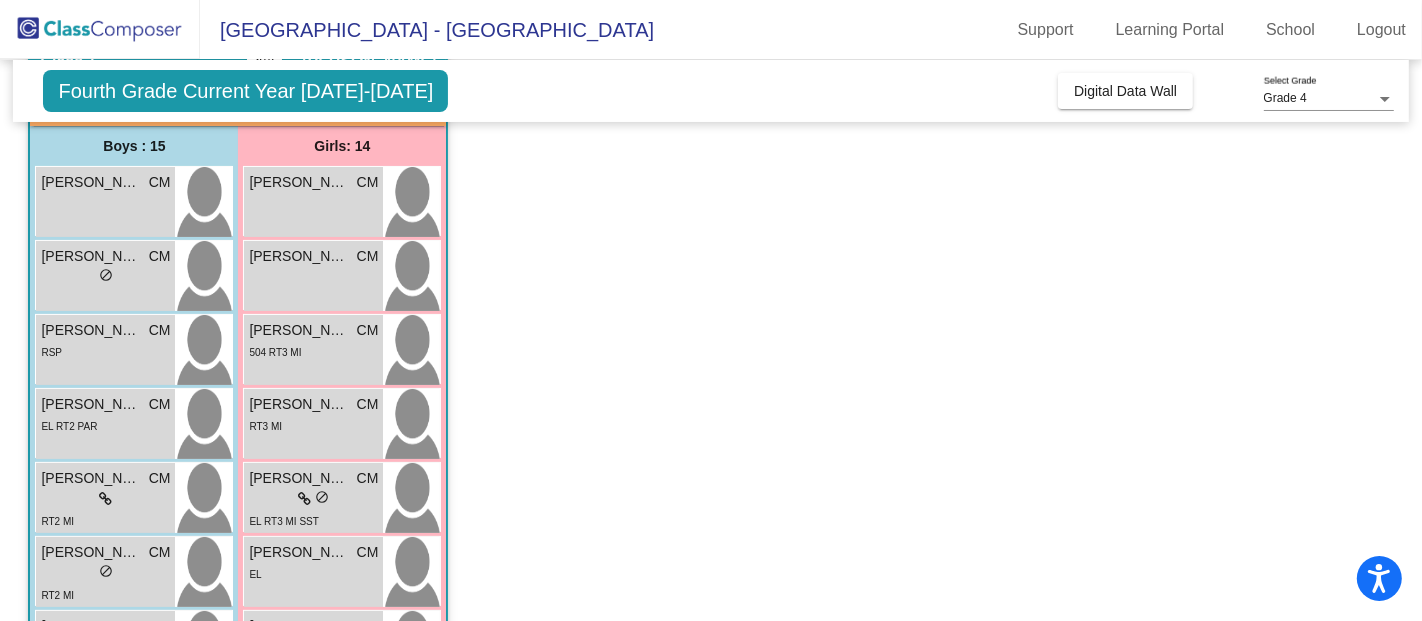 scroll, scrollTop: 155, scrollLeft: 0, axis: vertical 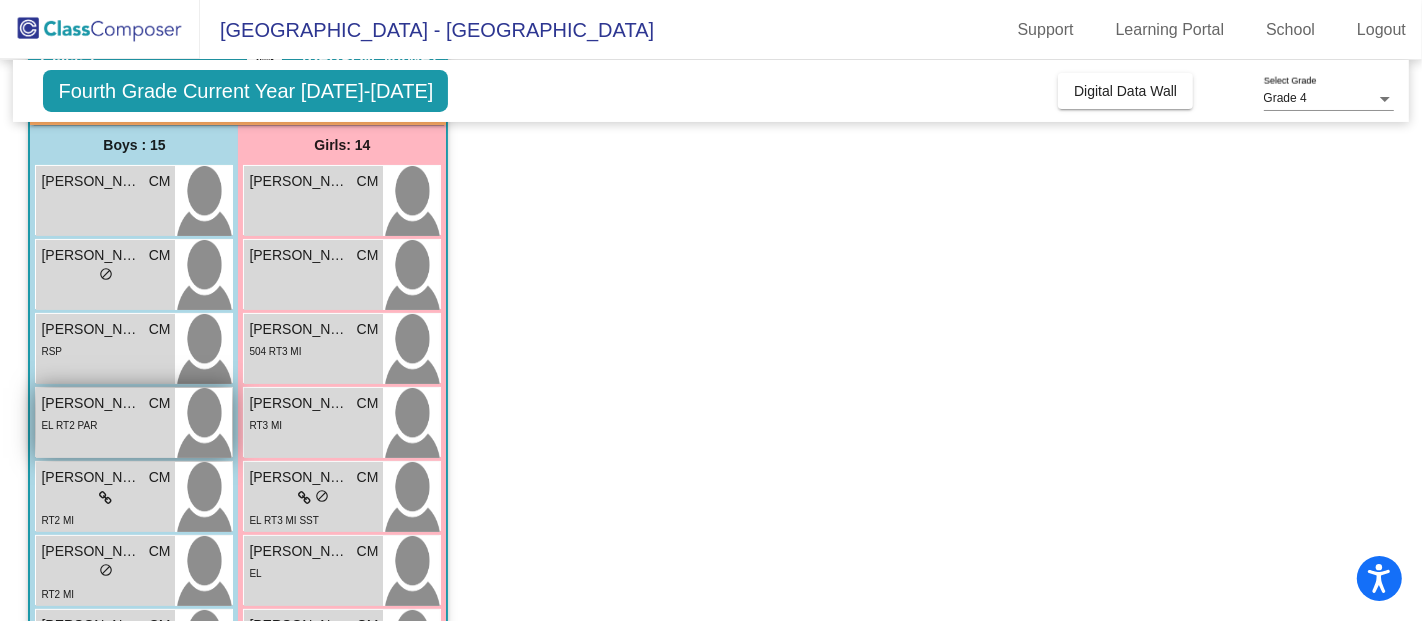 click on "[PERSON_NAME]" at bounding box center [91, 403] 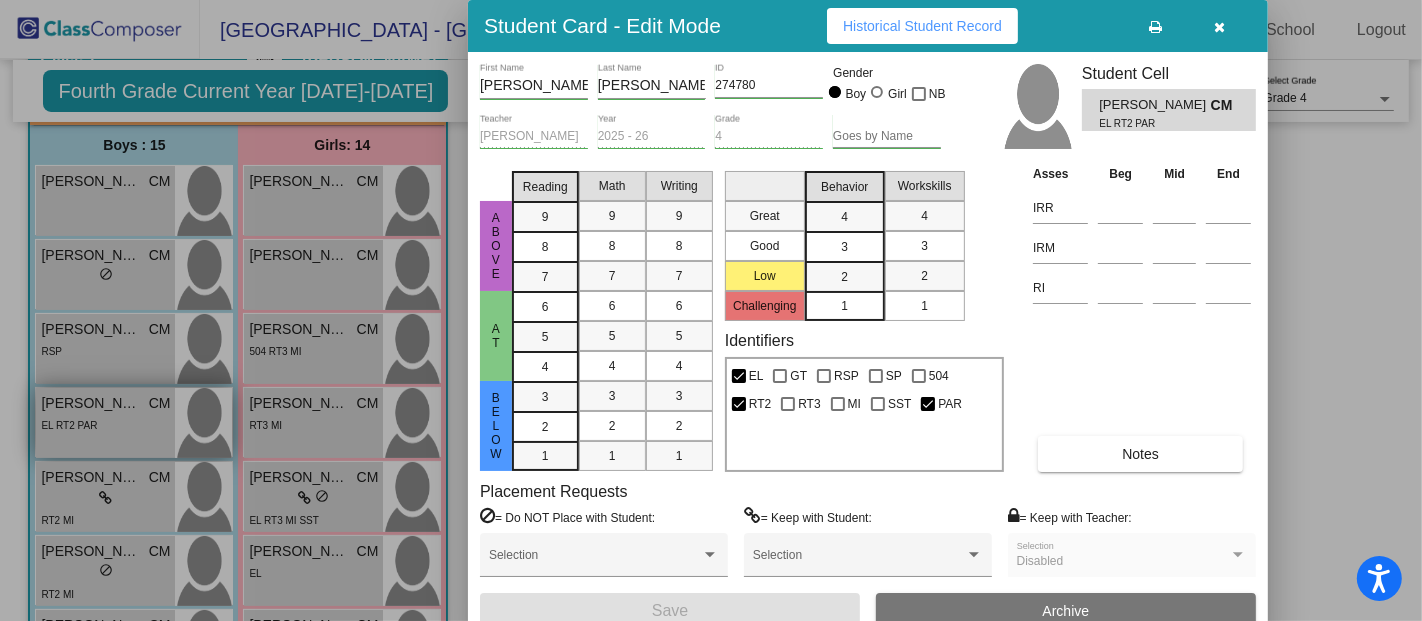 click at bounding box center [711, 310] 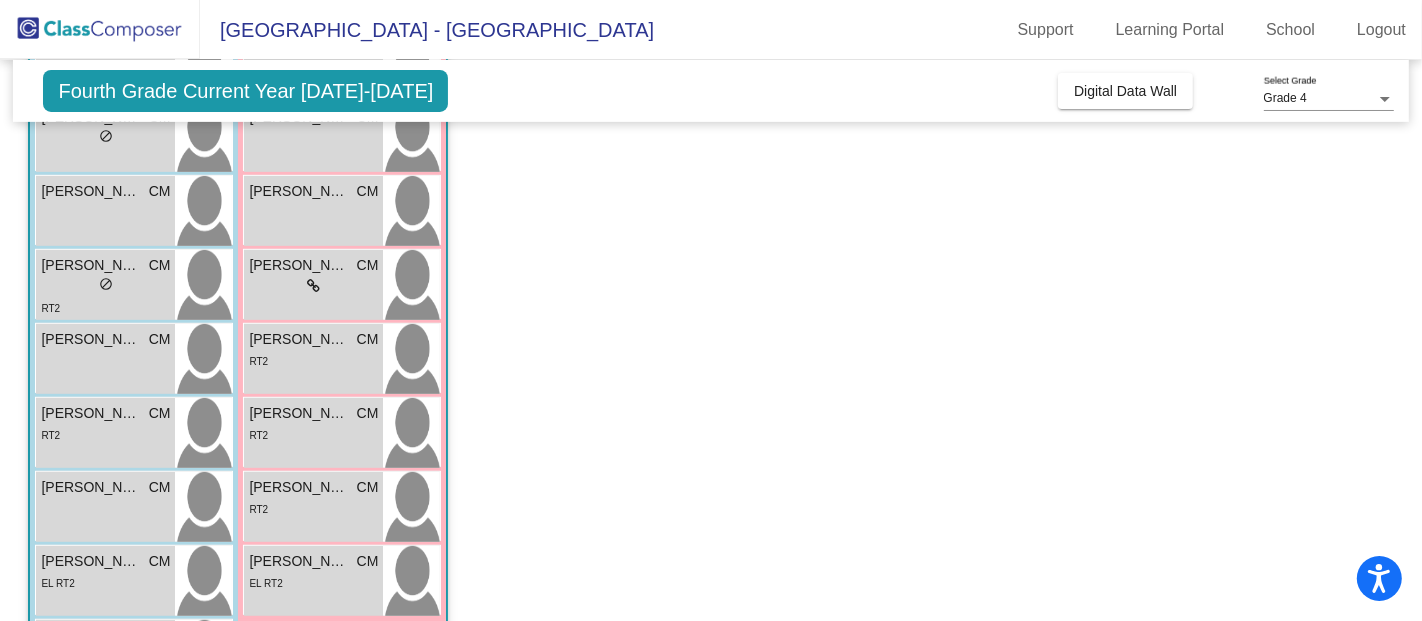 scroll, scrollTop: 838, scrollLeft: 0, axis: vertical 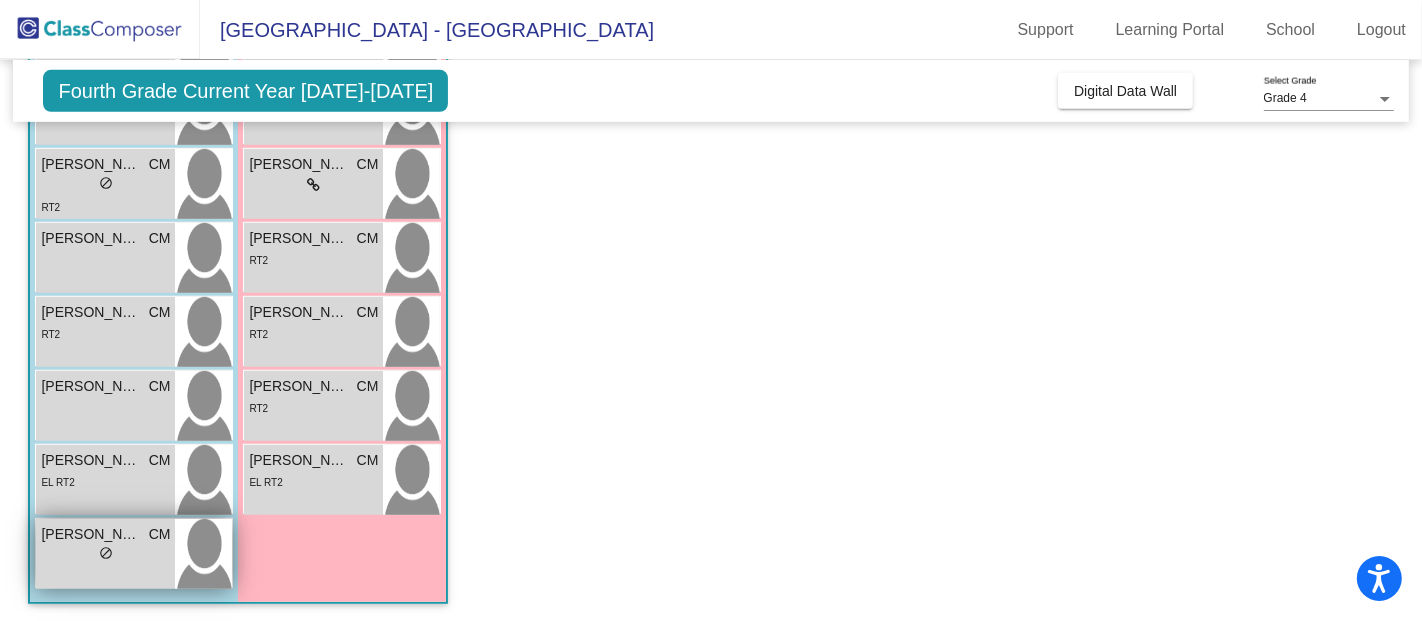 click on "do_not_disturb_alt" at bounding box center (106, 553) 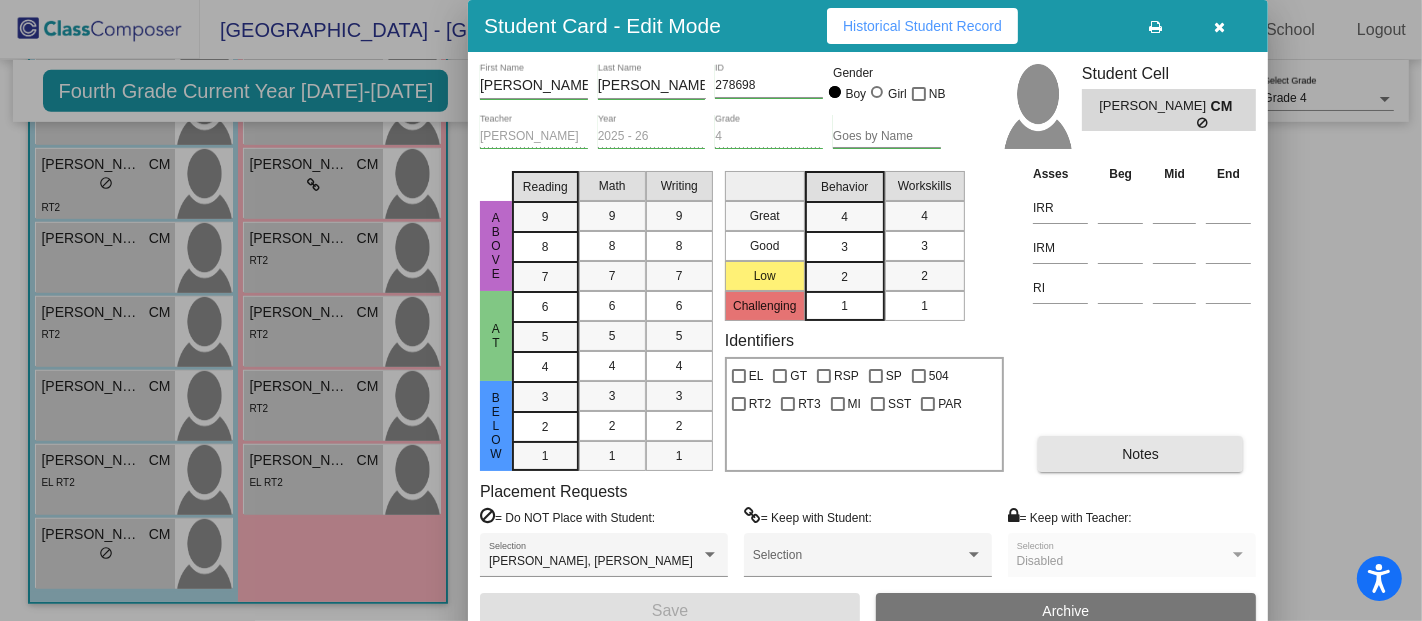 click on "Notes" at bounding box center (1140, 454) 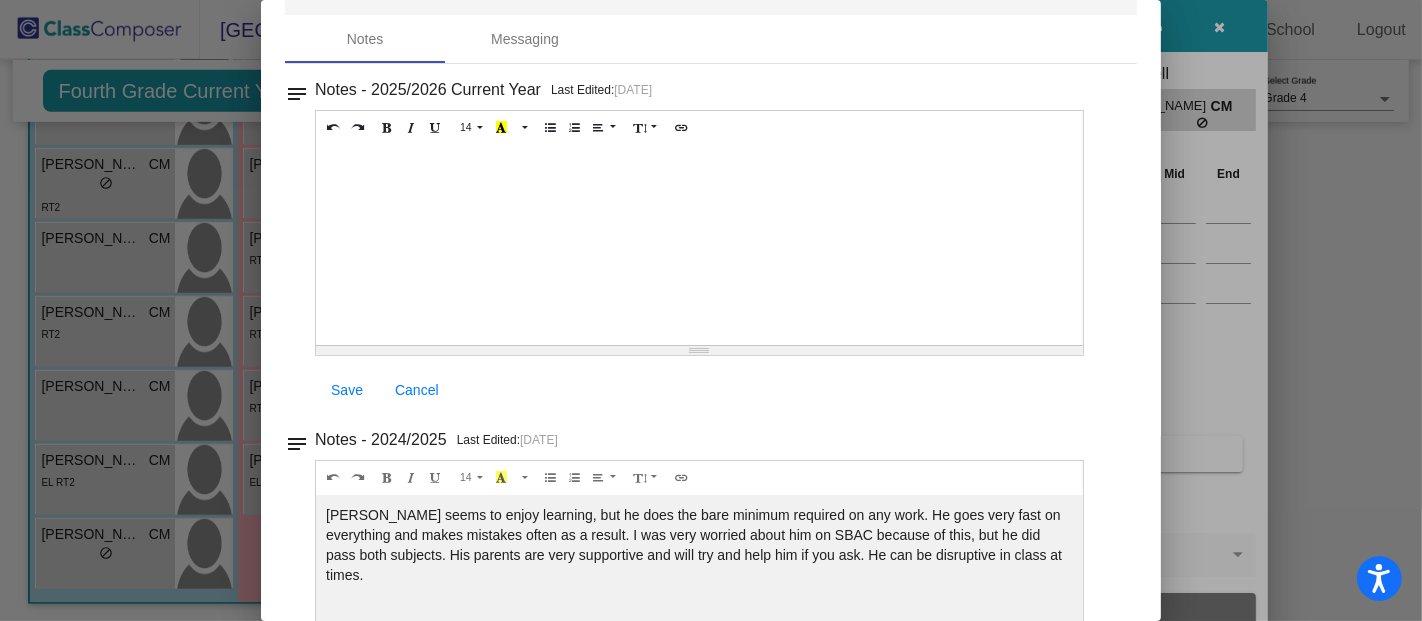 scroll, scrollTop: 0, scrollLeft: 0, axis: both 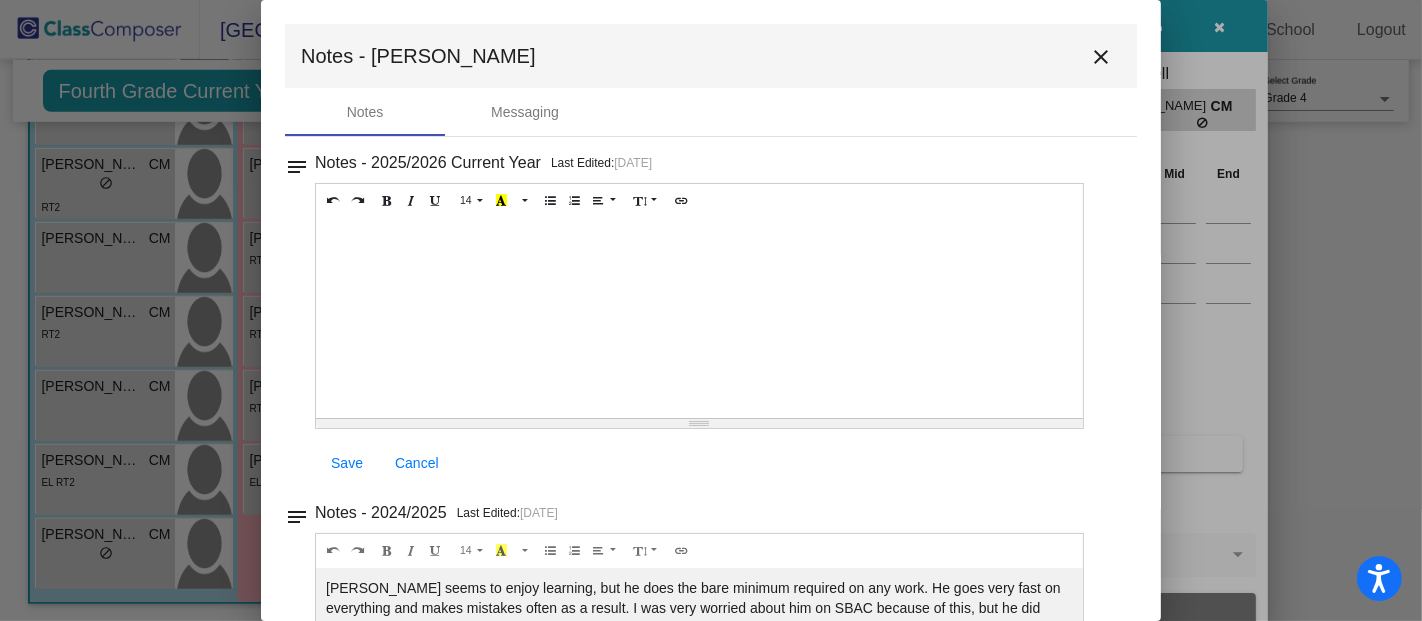 click on "close" at bounding box center (1101, 57) 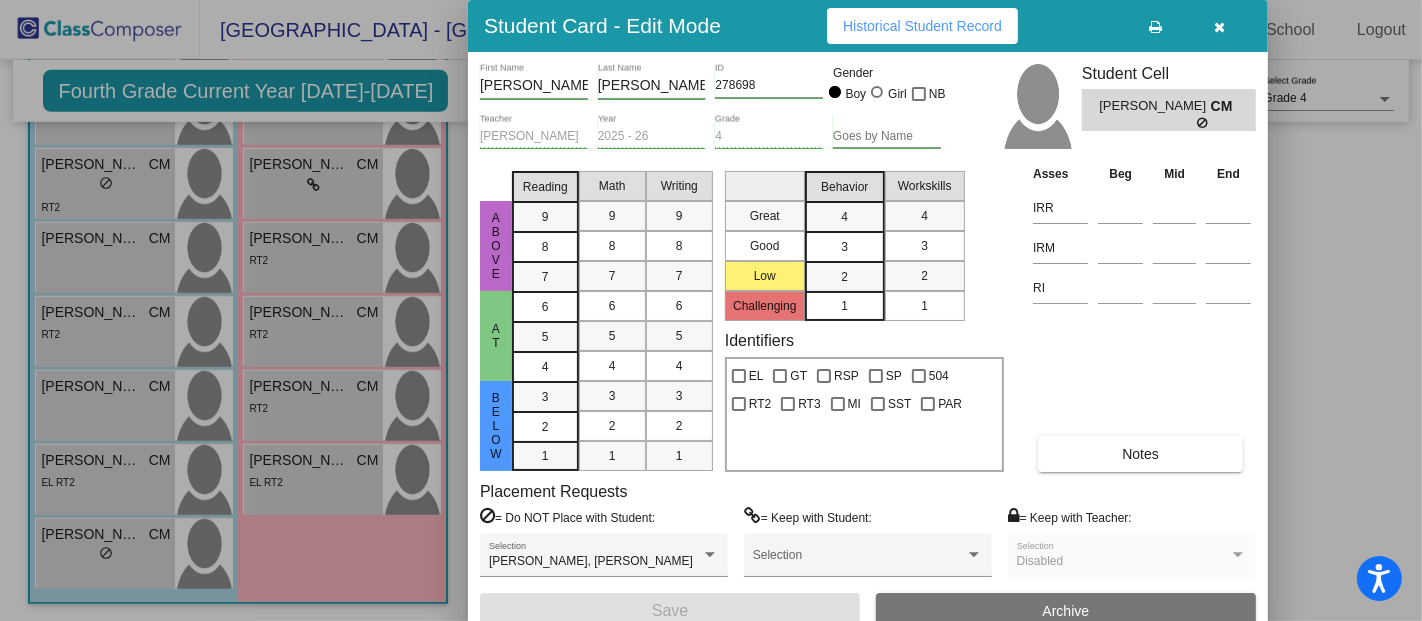 click at bounding box center [1220, 26] 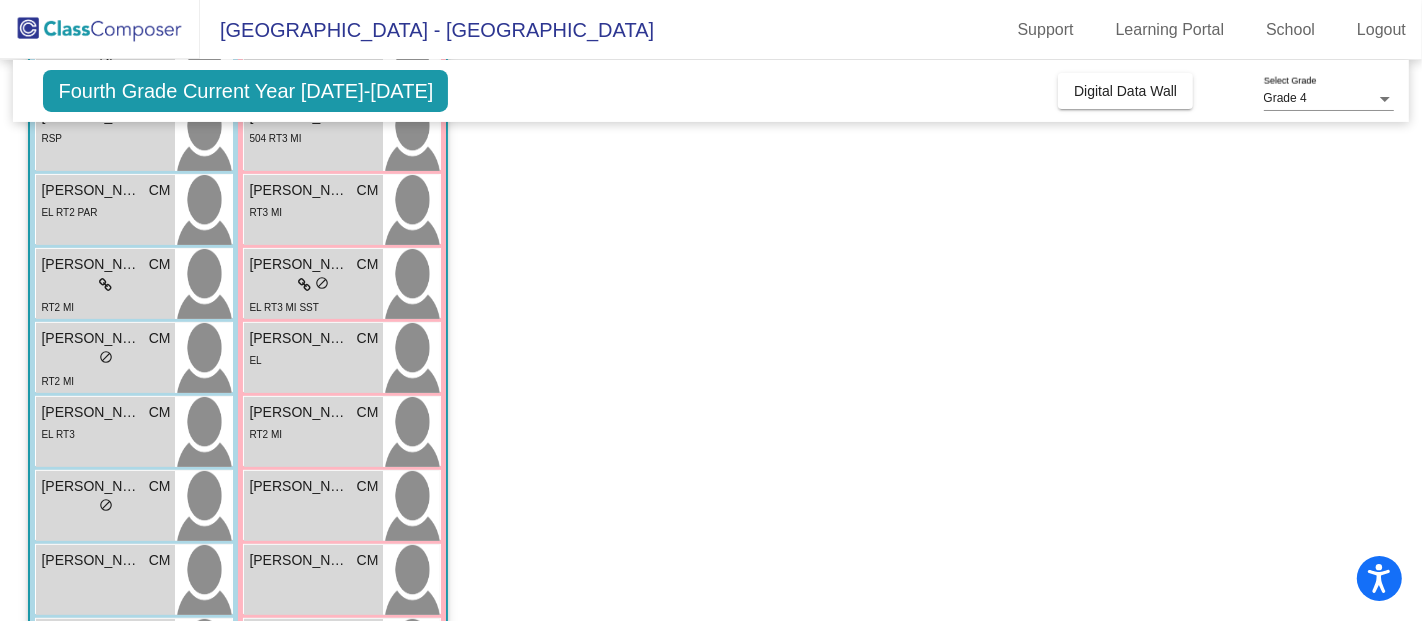 scroll, scrollTop: 364, scrollLeft: 0, axis: vertical 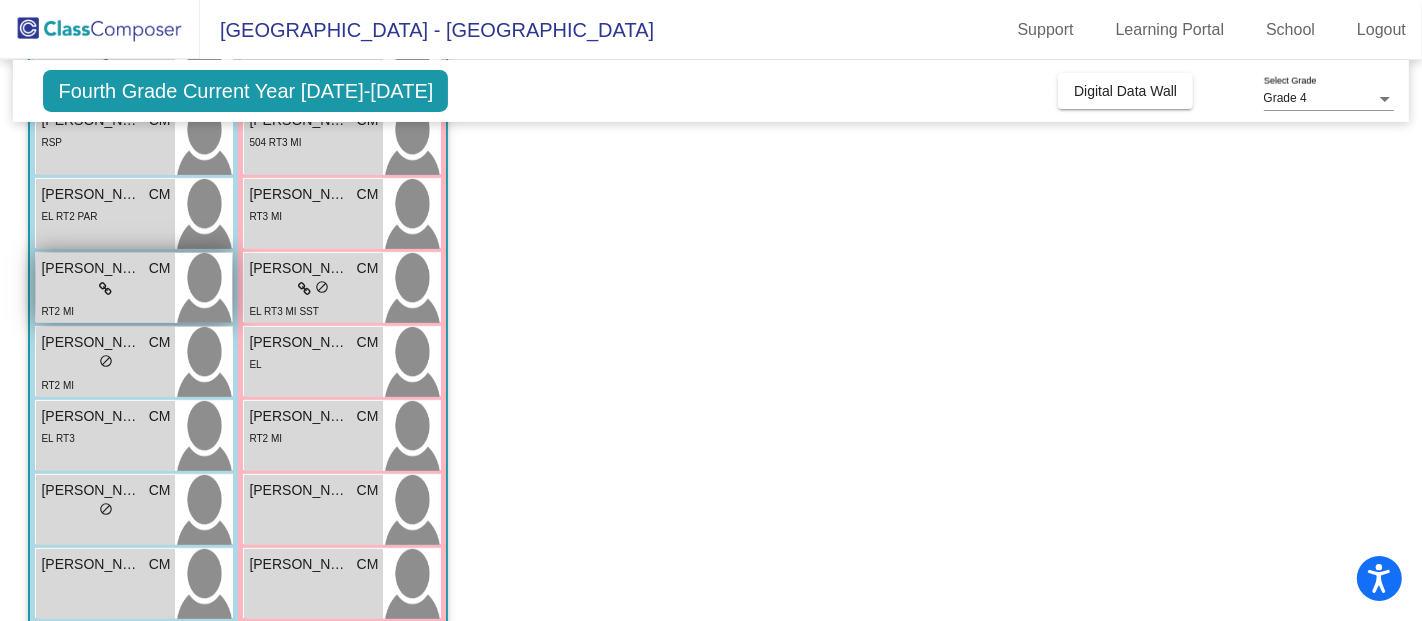 click on "[PERSON_NAME]" at bounding box center [91, 268] 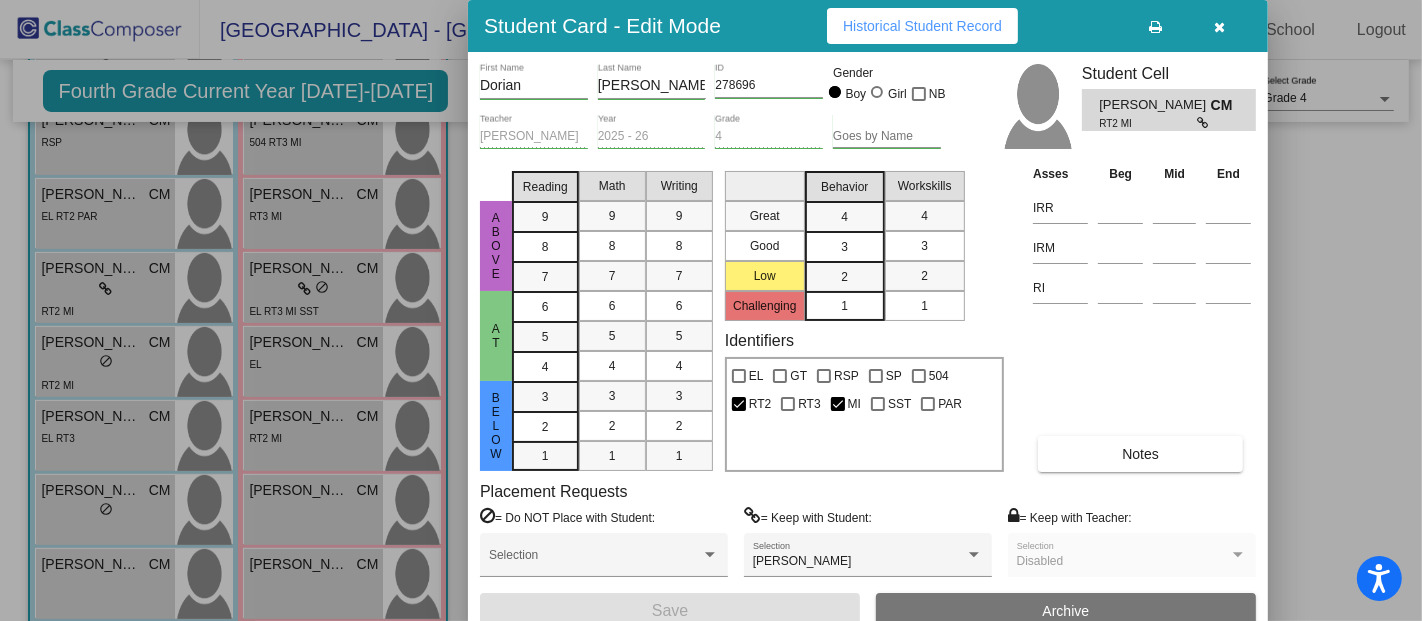 click at bounding box center (711, 310) 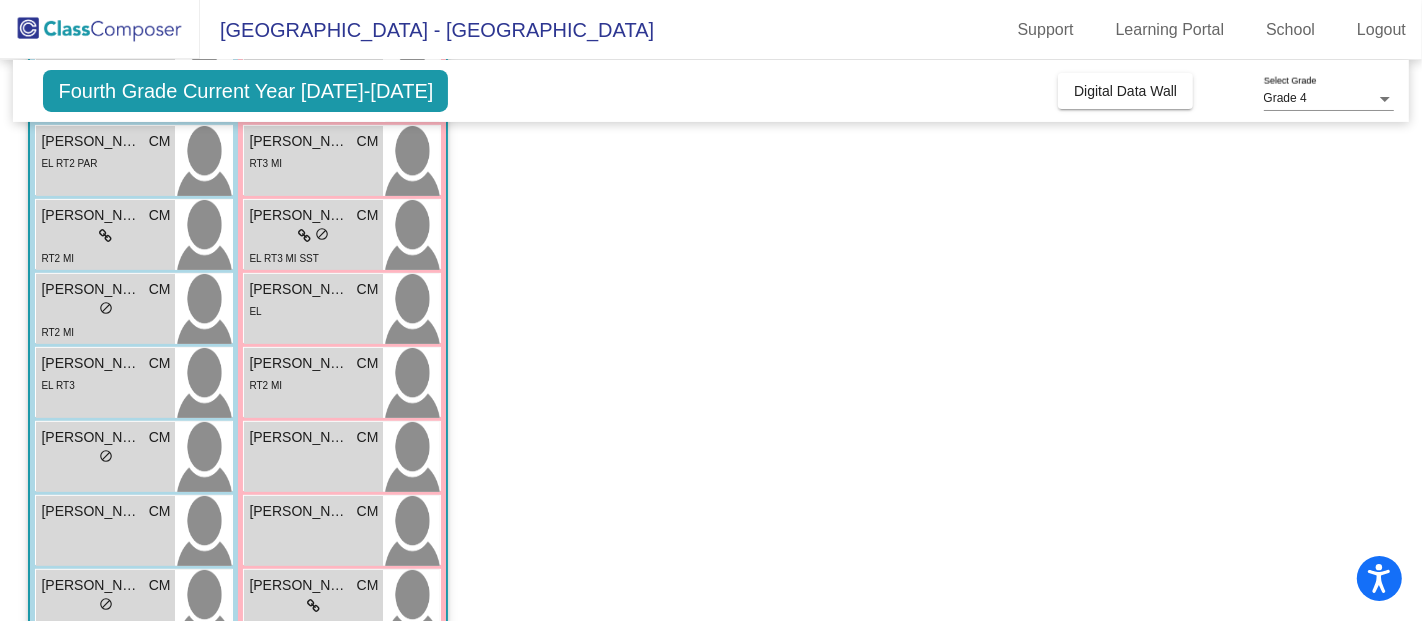 scroll, scrollTop: 417, scrollLeft: 0, axis: vertical 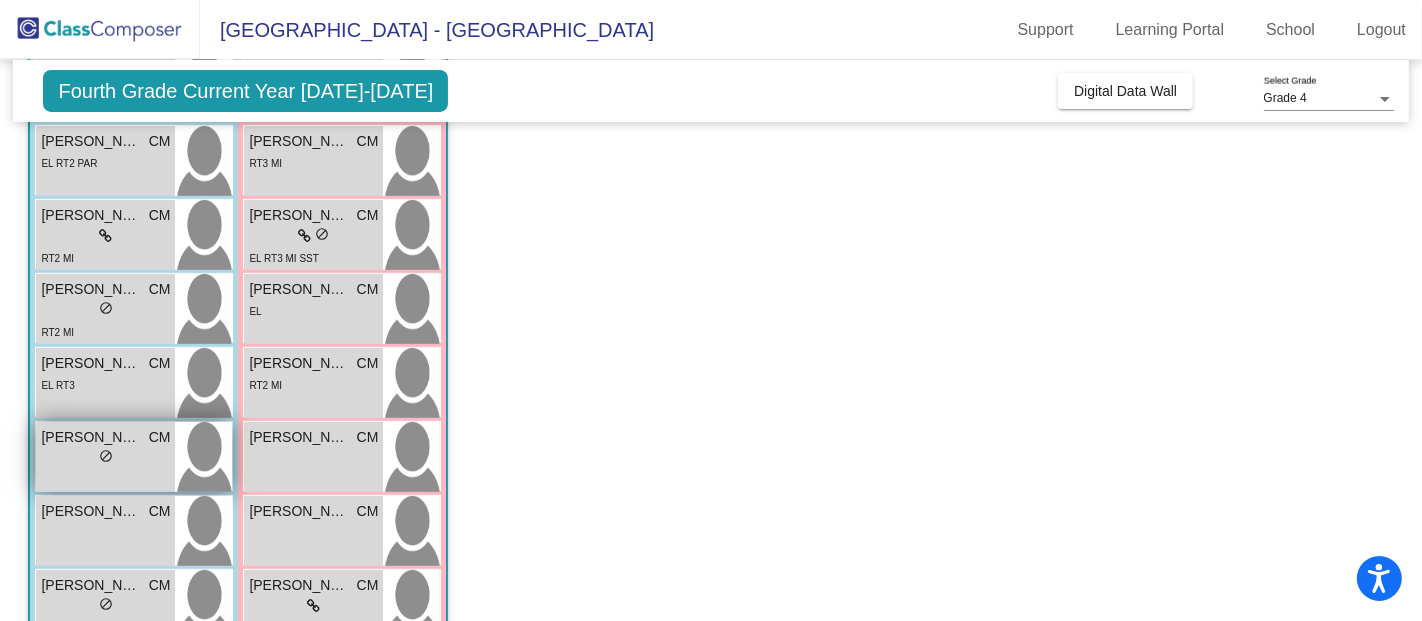 click on "lock do_not_disturb_alt" at bounding box center (105, 458) 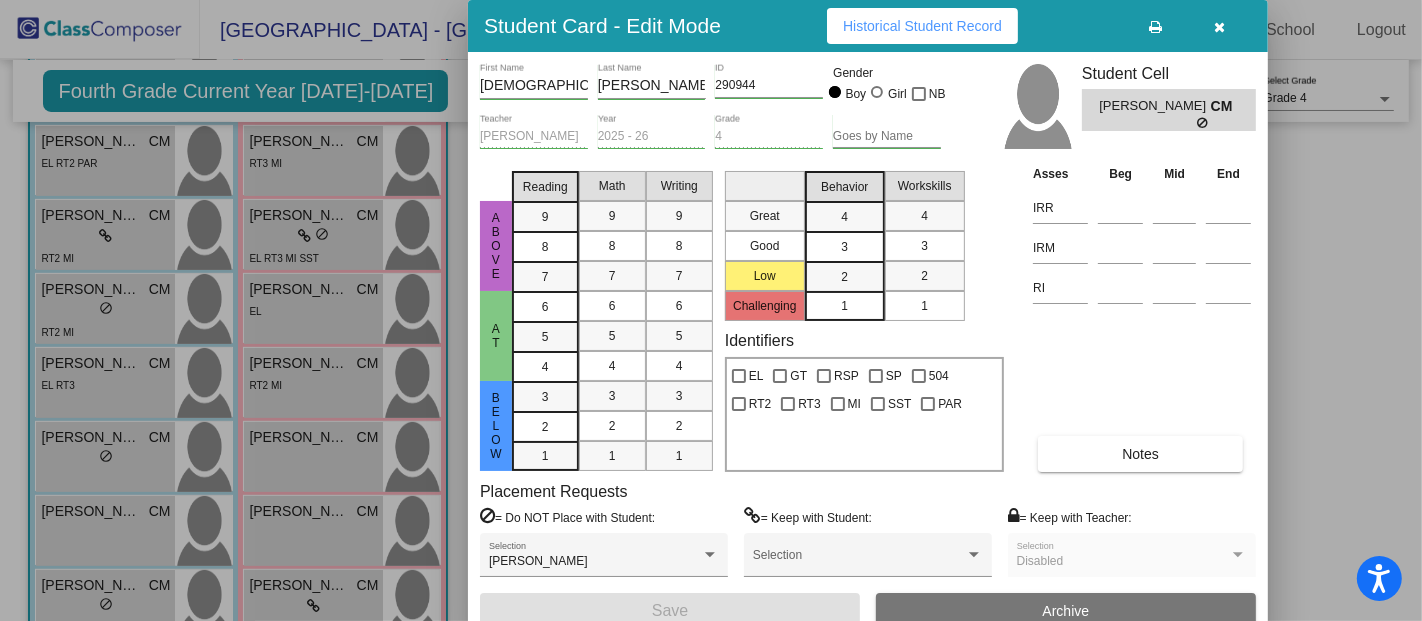 click at bounding box center (711, 310) 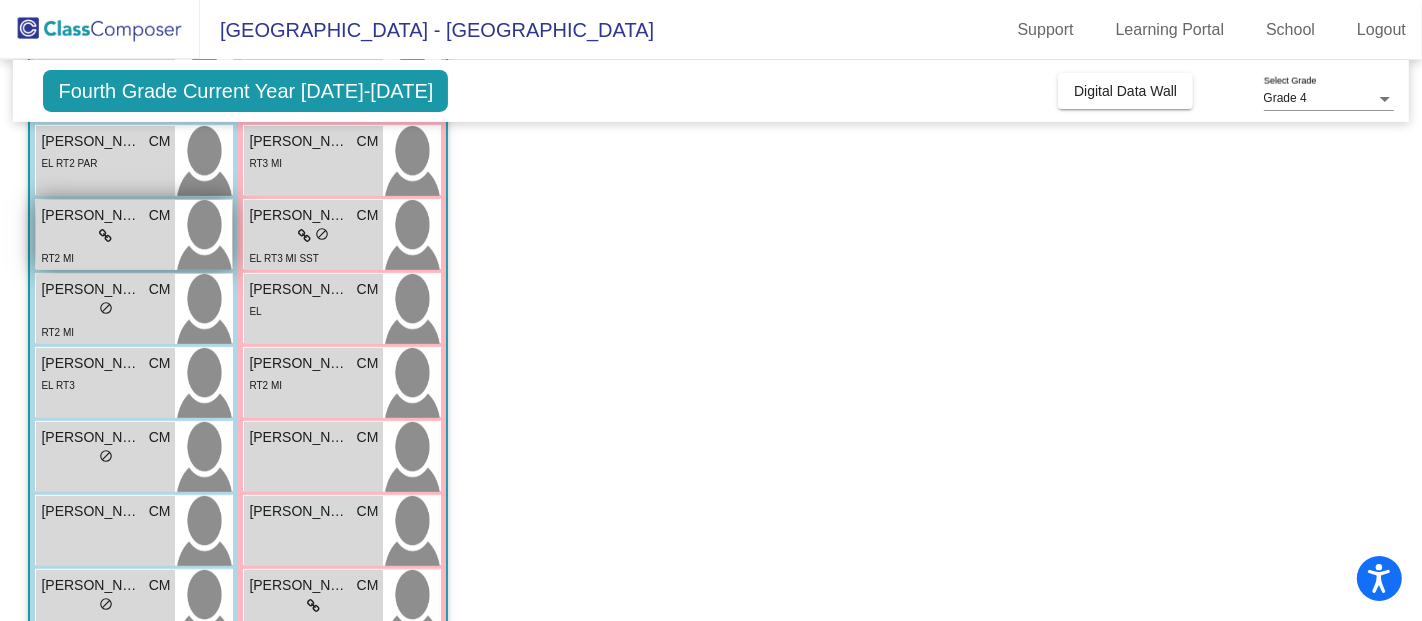 click on "RT2 MI" at bounding box center (105, 257) 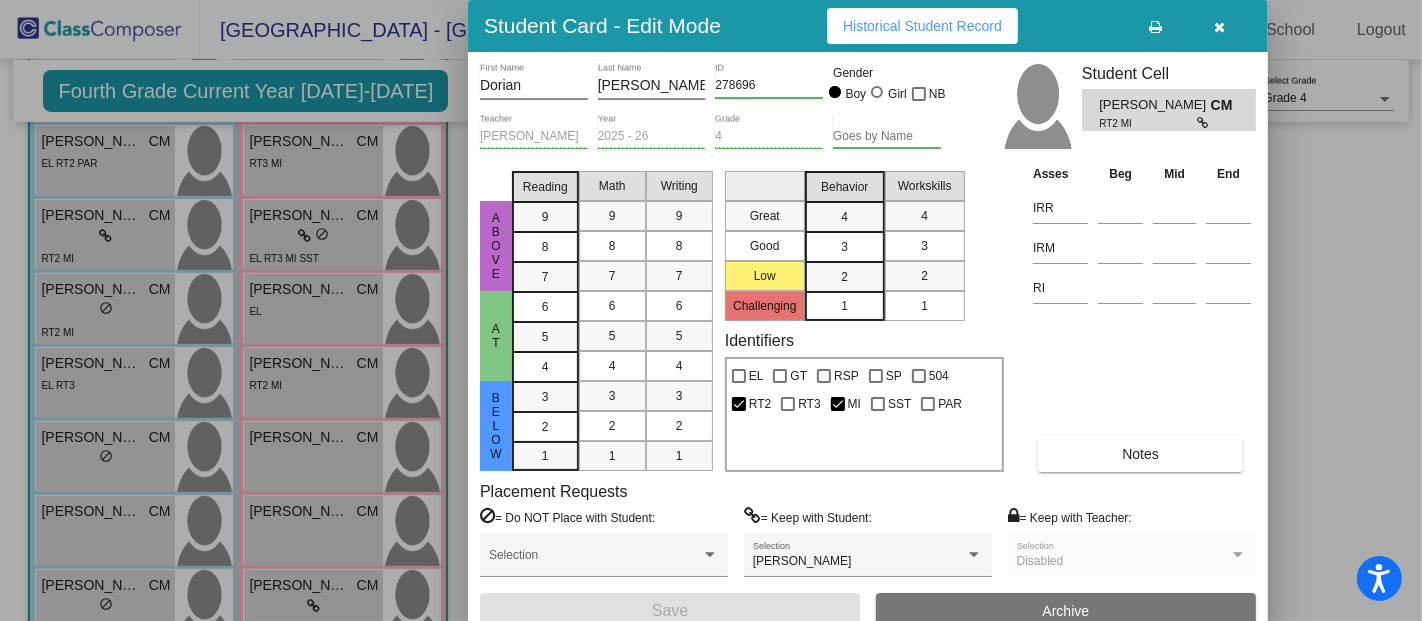 click on "Notes" at bounding box center (1140, 454) 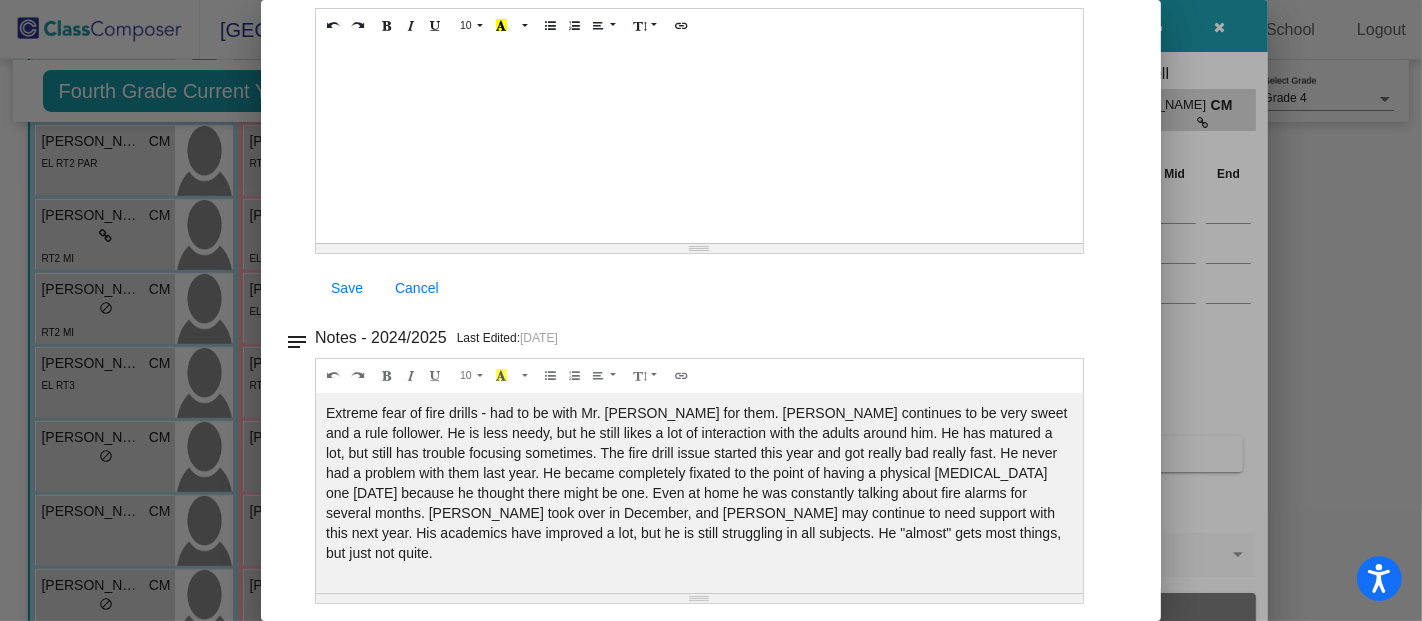 scroll, scrollTop: 177, scrollLeft: 0, axis: vertical 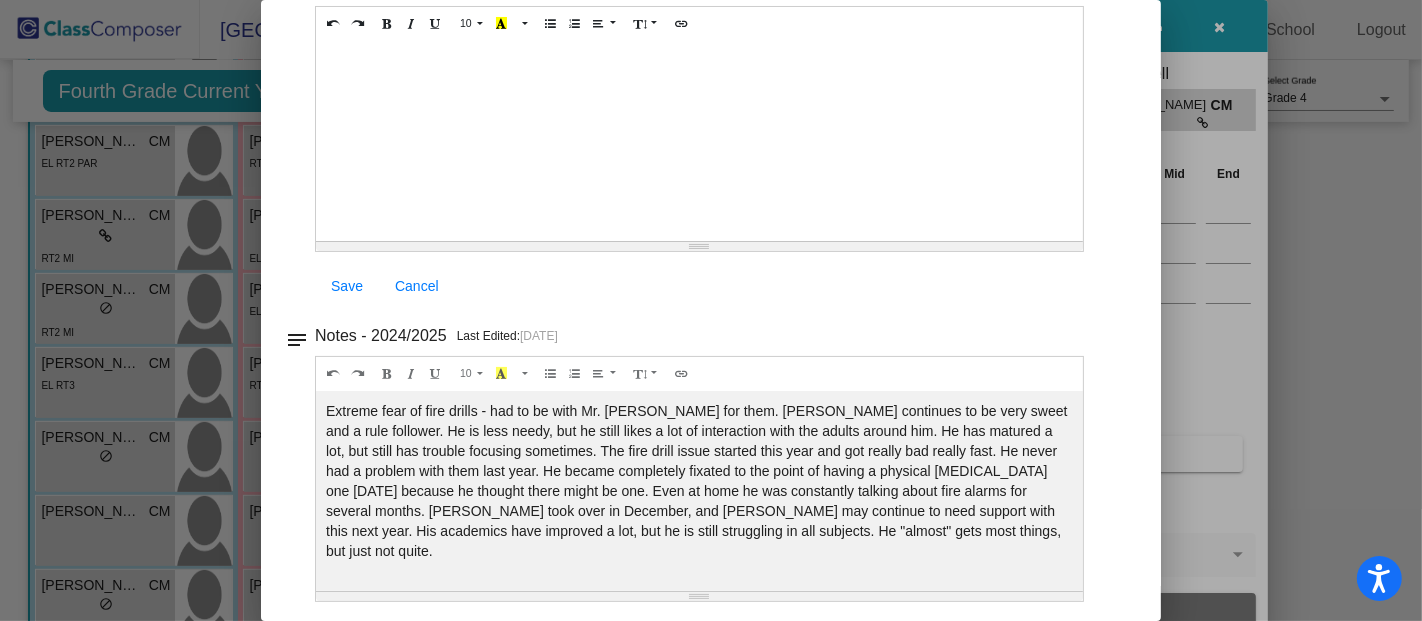 click at bounding box center (711, 310) 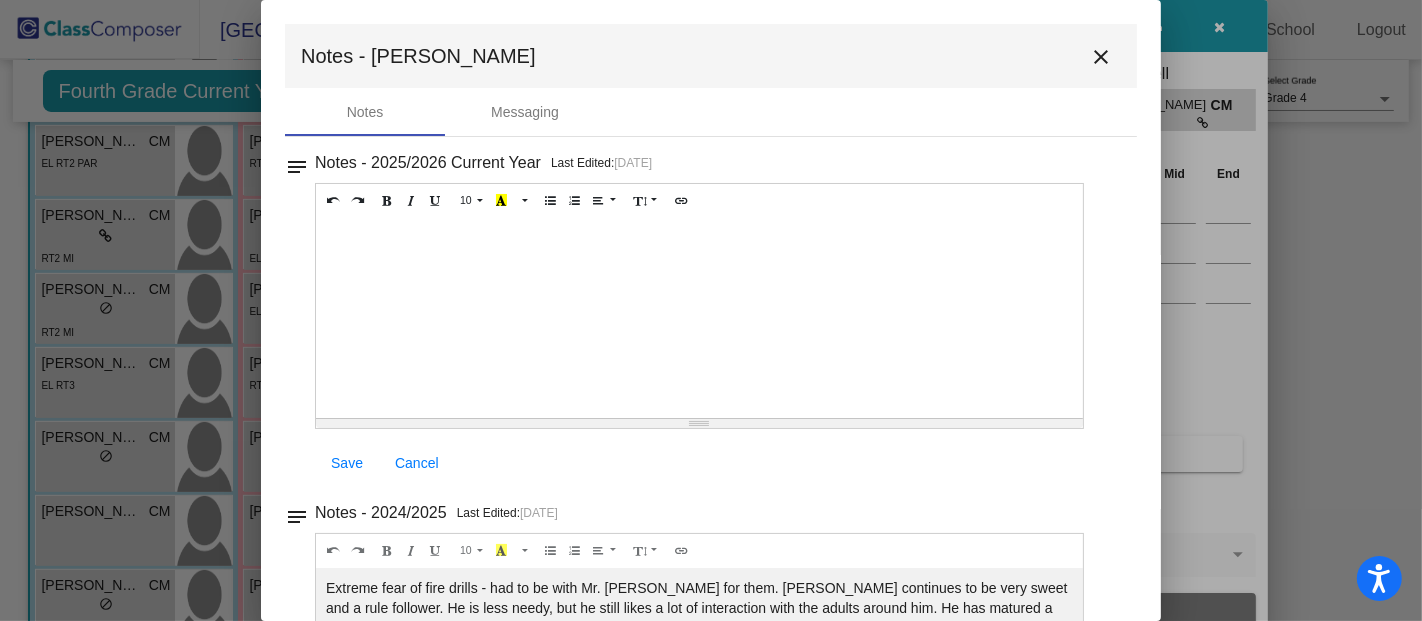 scroll, scrollTop: 0, scrollLeft: 0, axis: both 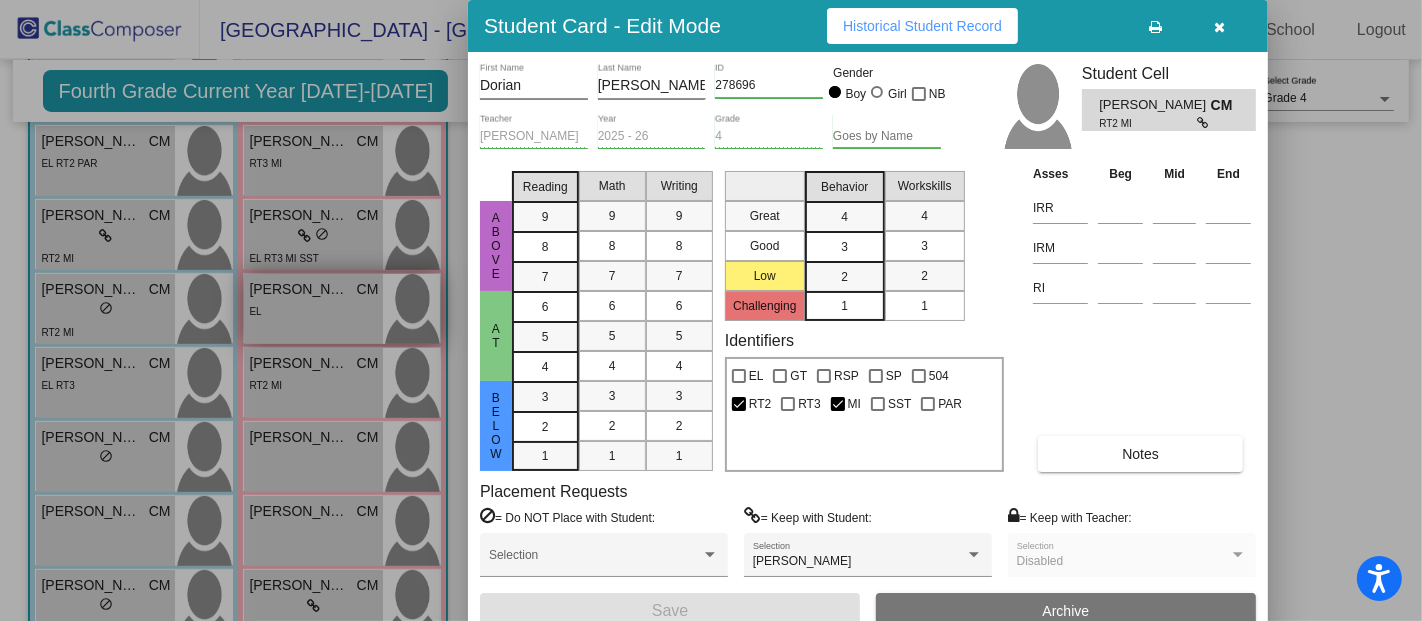 click at bounding box center [711, 310] 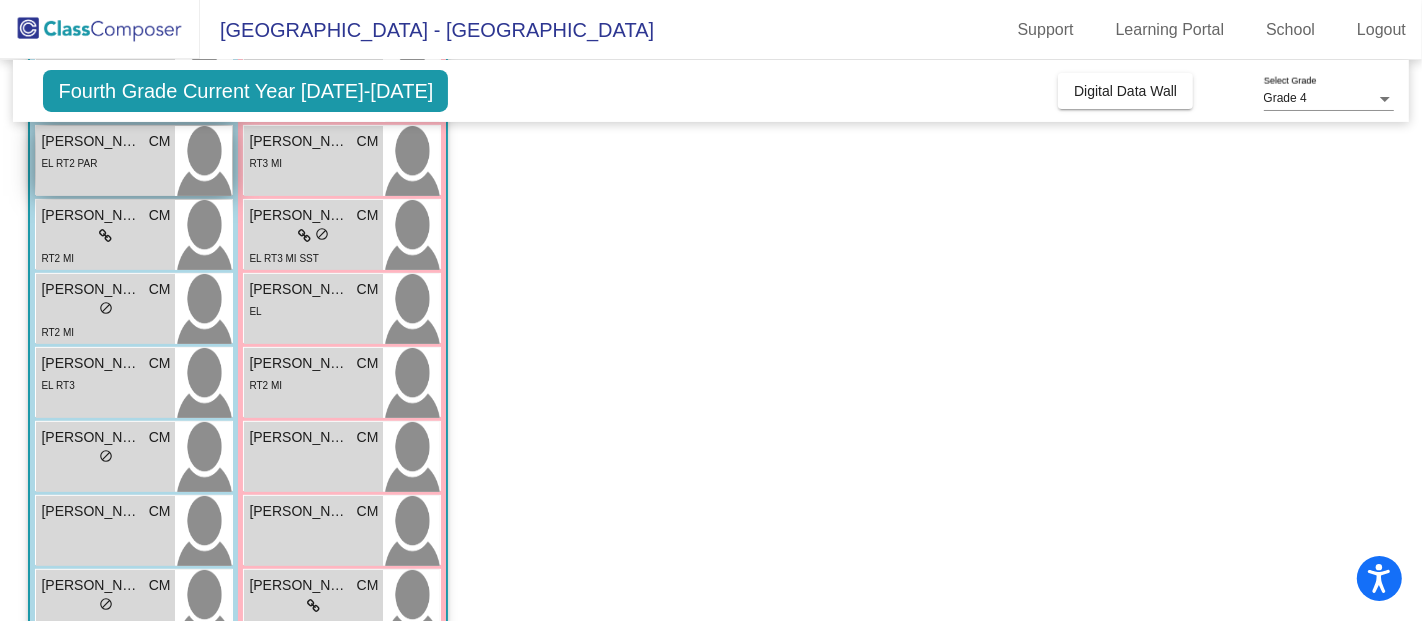 click on "[PERSON_NAME] CM lock do_not_disturb_alt EL RT2 PAR" at bounding box center [105, 161] 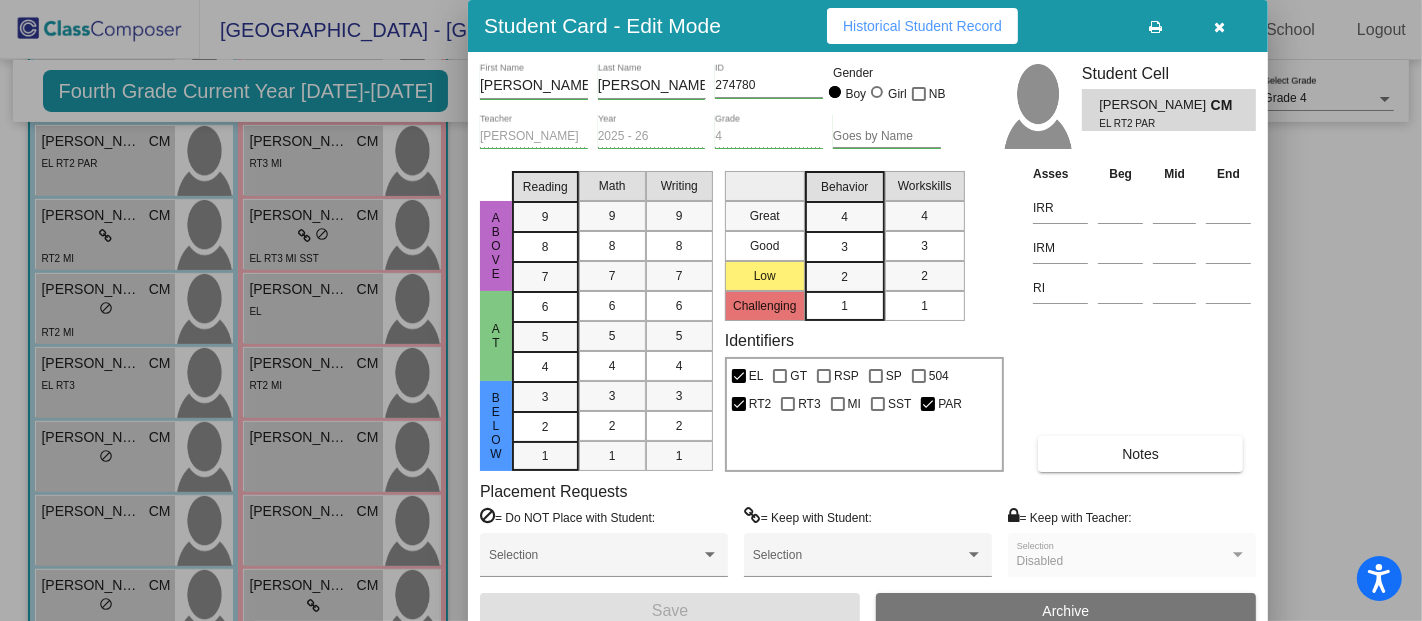 click at bounding box center [711, 310] 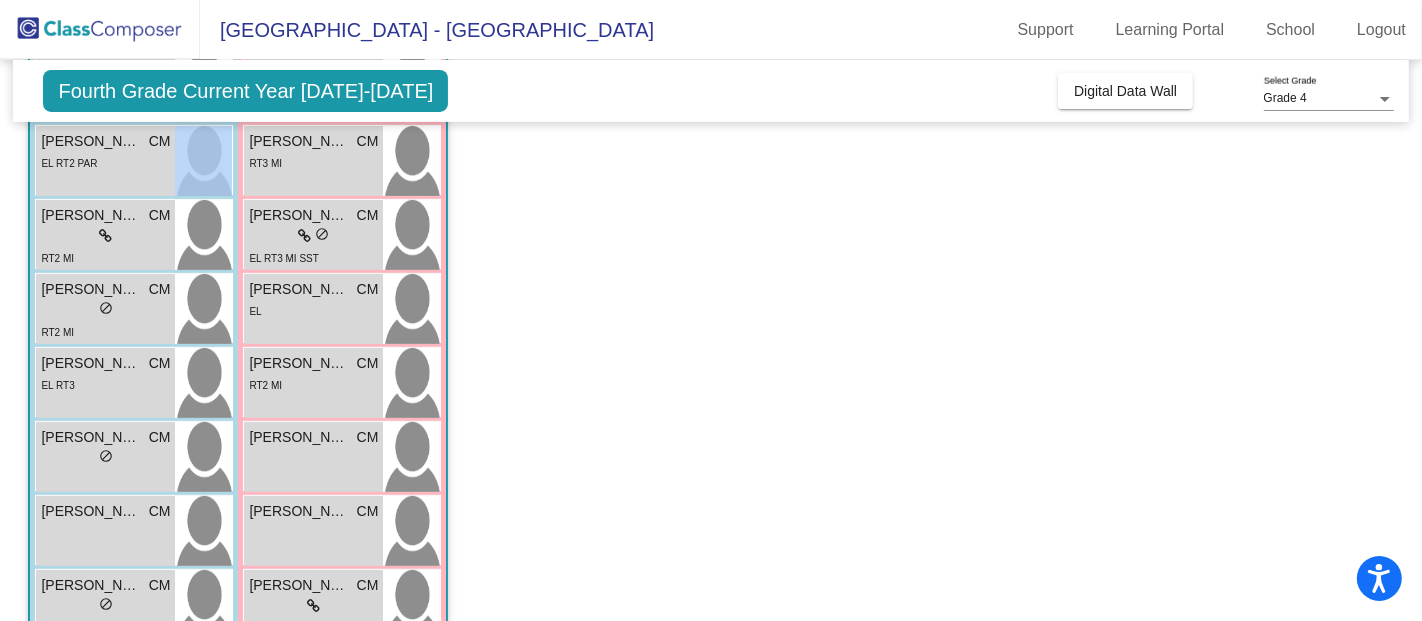 click on "[PERSON_NAME] CM lock do_not_disturb_alt EL RT2 PAR" at bounding box center (105, 161) 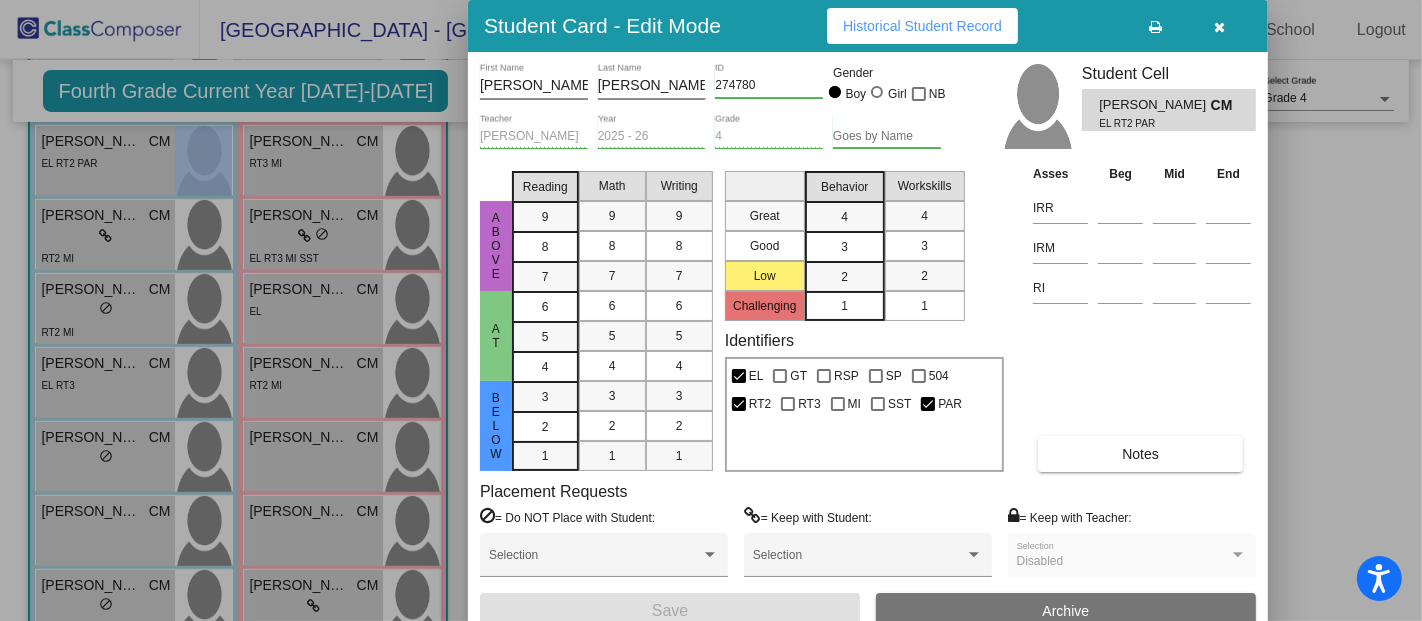 click on "Notes" at bounding box center (1140, 454) 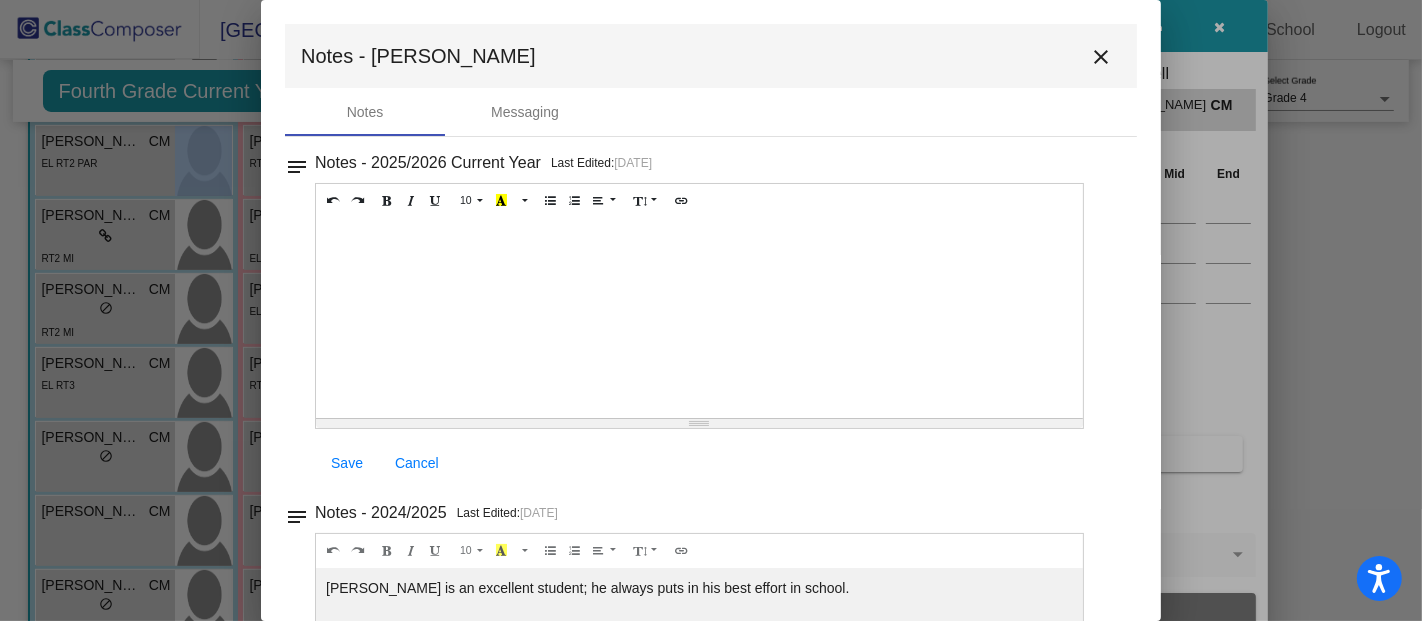 click on "close" at bounding box center [1101, 57] 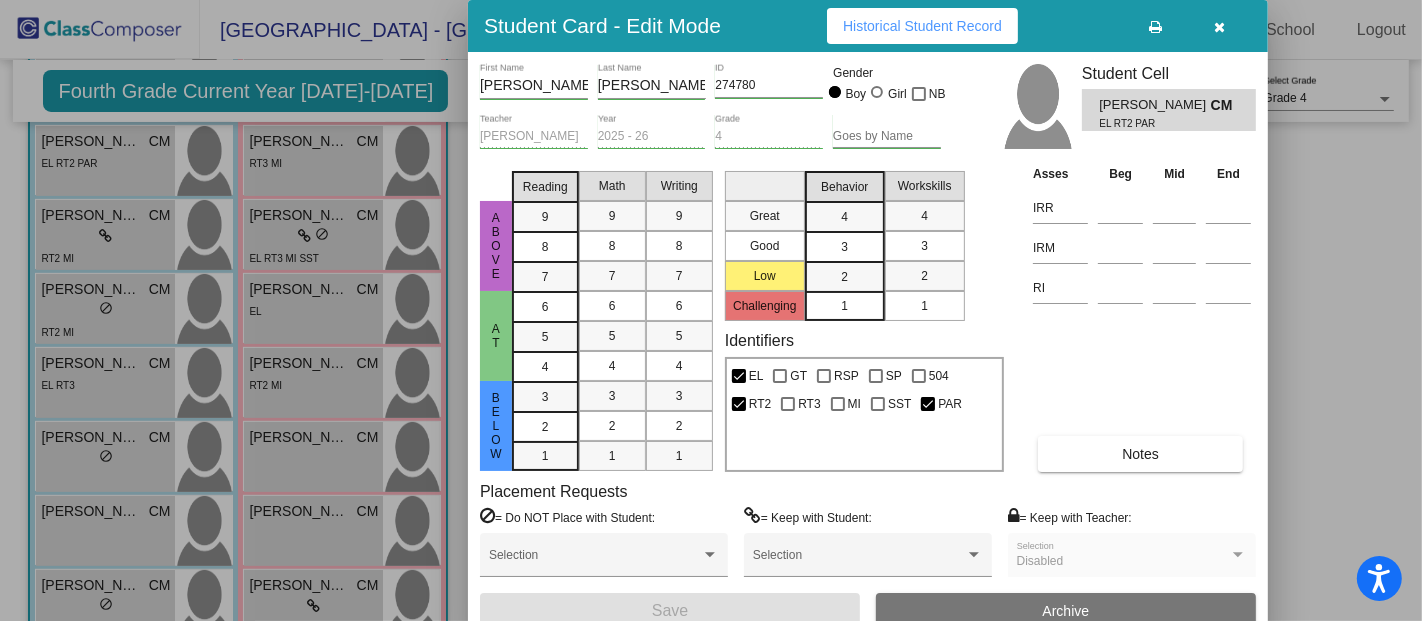click at bounding box center (711, 310) 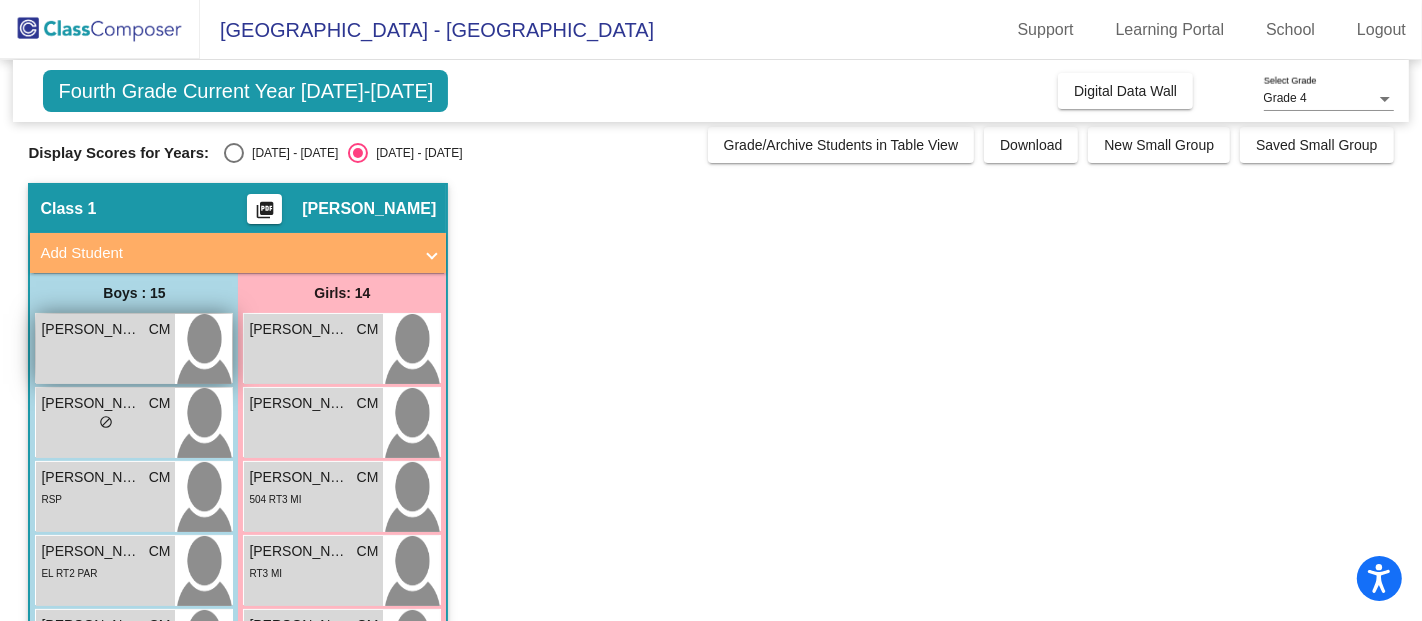 scroll, scrollTop: 0, scrollLeft: 0, axis: both 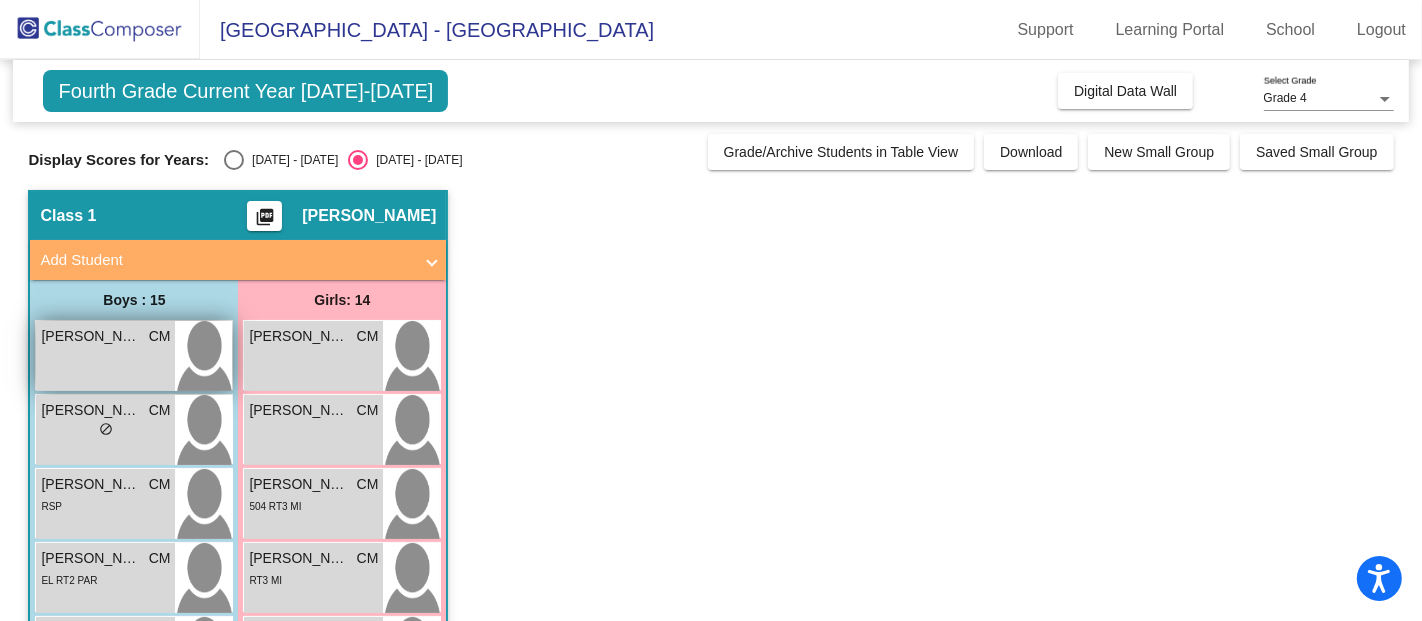 click on "[PERSON_NAME] CM lock do_not_disturb_alt" at bounding box center [105, 356] 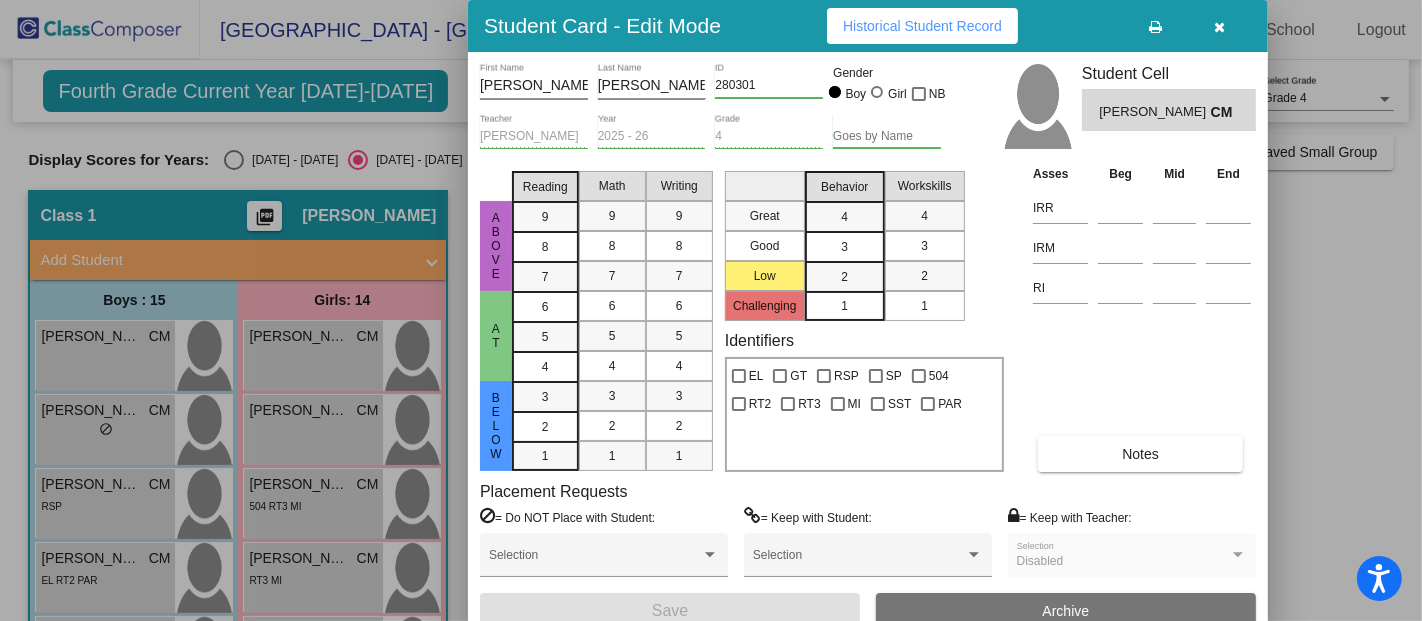 click on "Notes" at bounding box center [1140, 454] 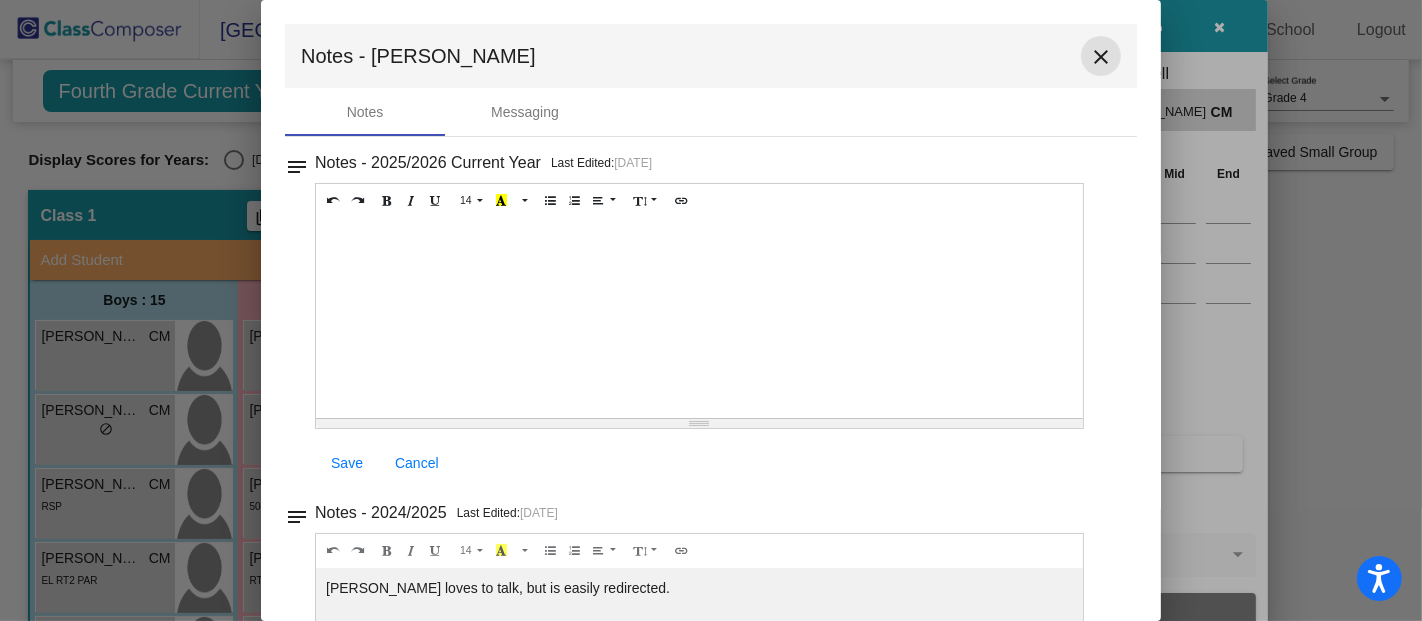 click on "close" at bounding box center (1101, 56) 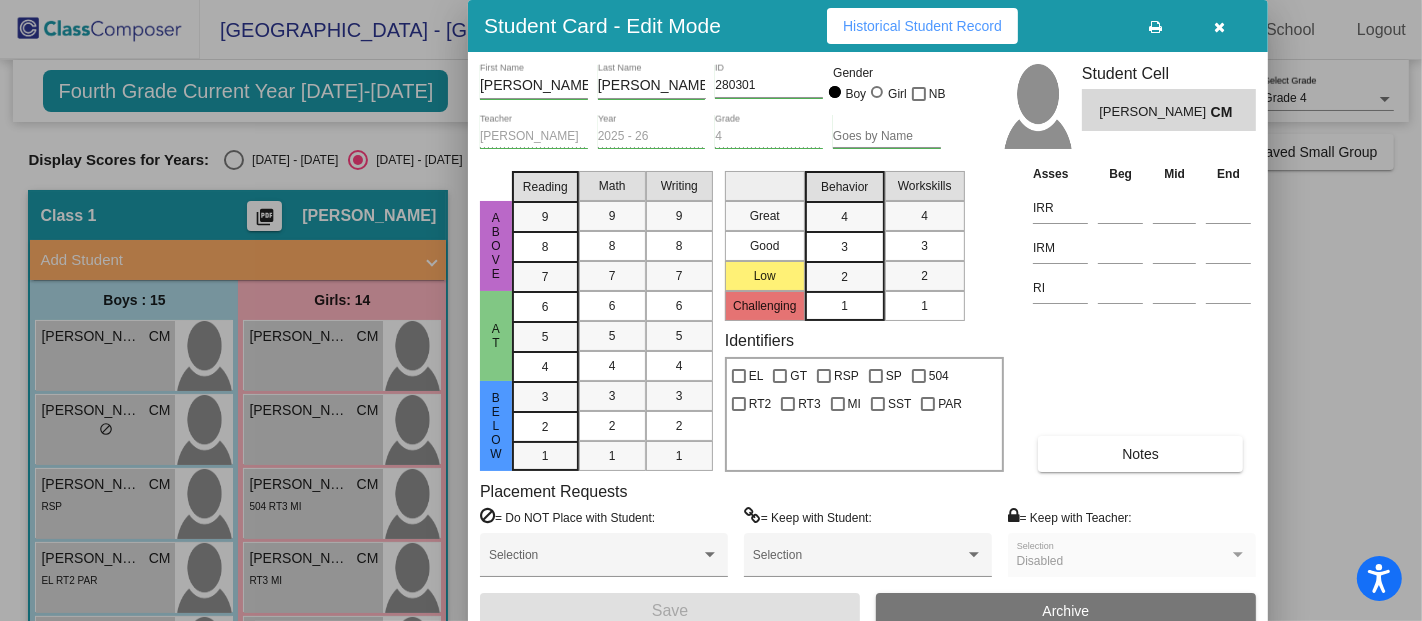 click at bounding box center [711, 310] 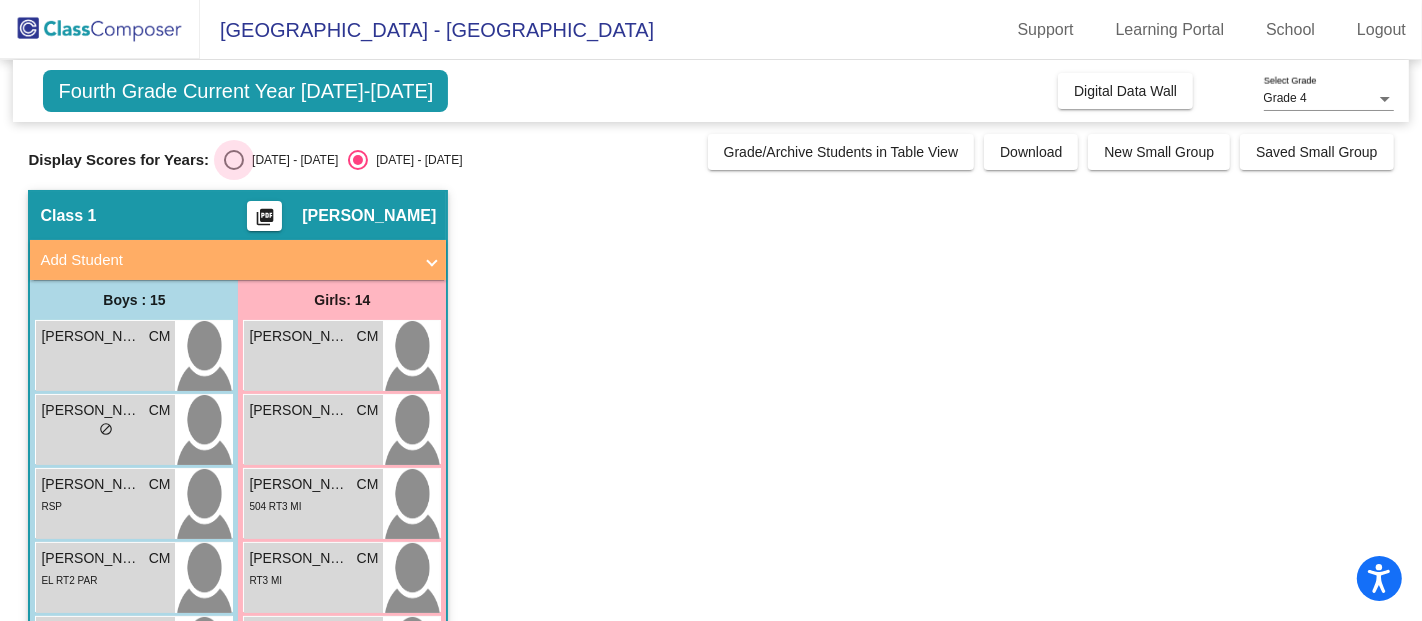 click at bounding box center [234, 160] 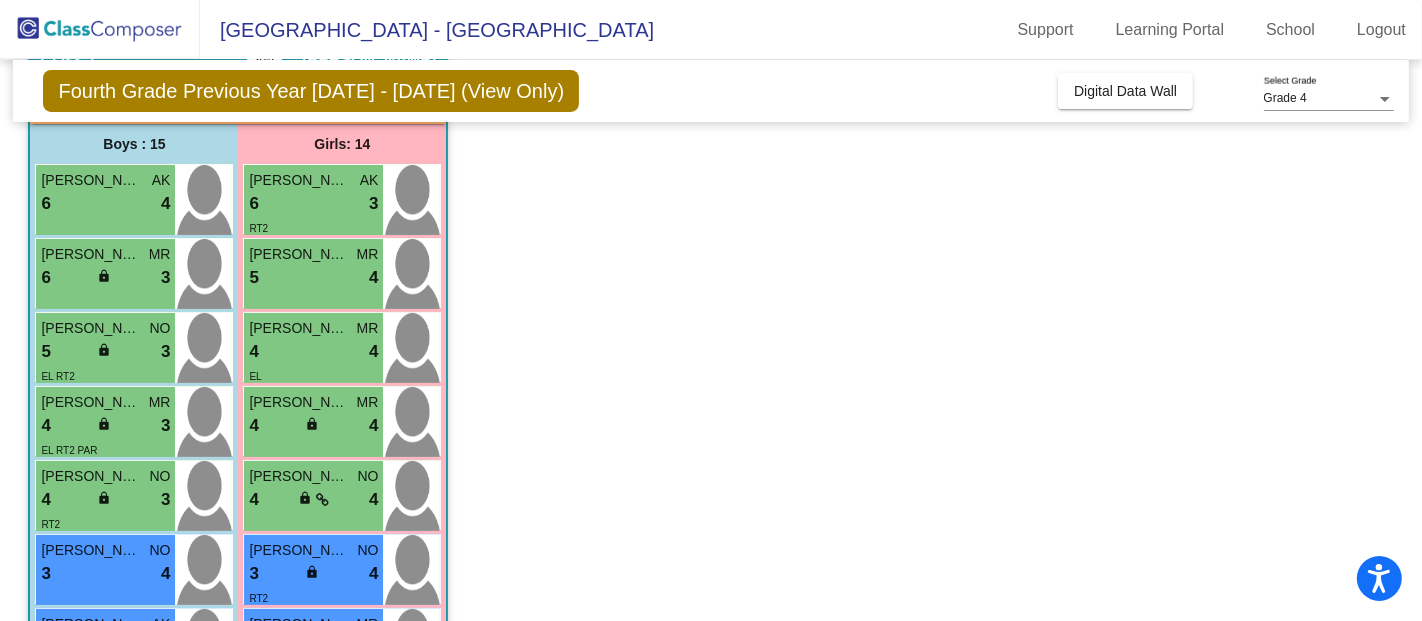 scroll, scrollTop: 0, scrollLeft: 0, axis: both 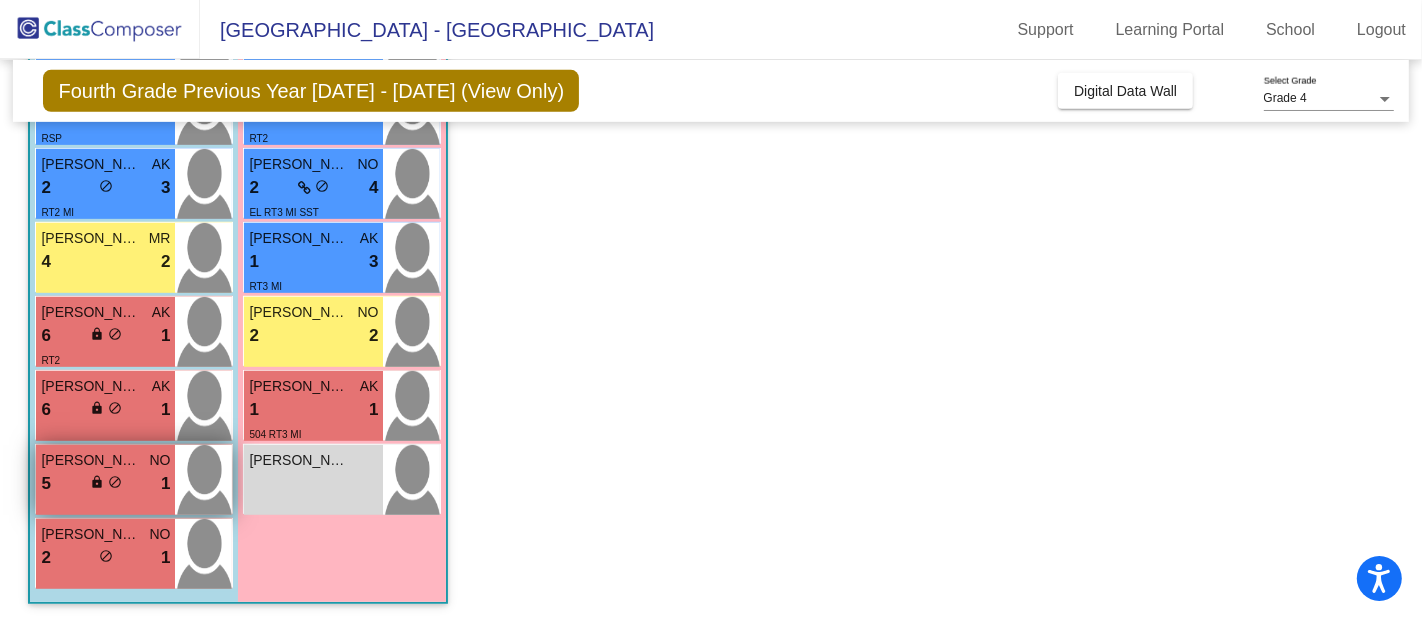click on "5 lock do_not_disturb_alt 1" at bounding box center [105, 484] 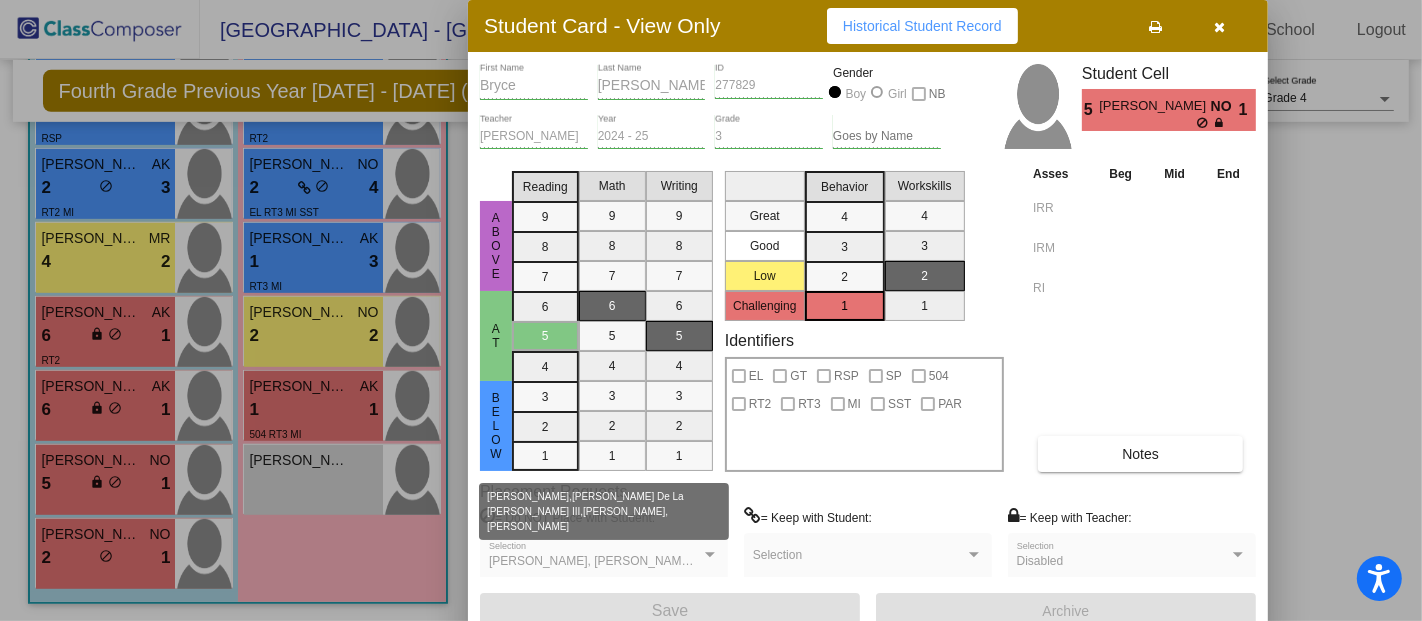 click on "[PERSON_NAME], [PERSON_NAME] De La [PERSON_NAME] III, [PERSON_NAME], [PERSON_NAME]" at bounding box center (595, 562) 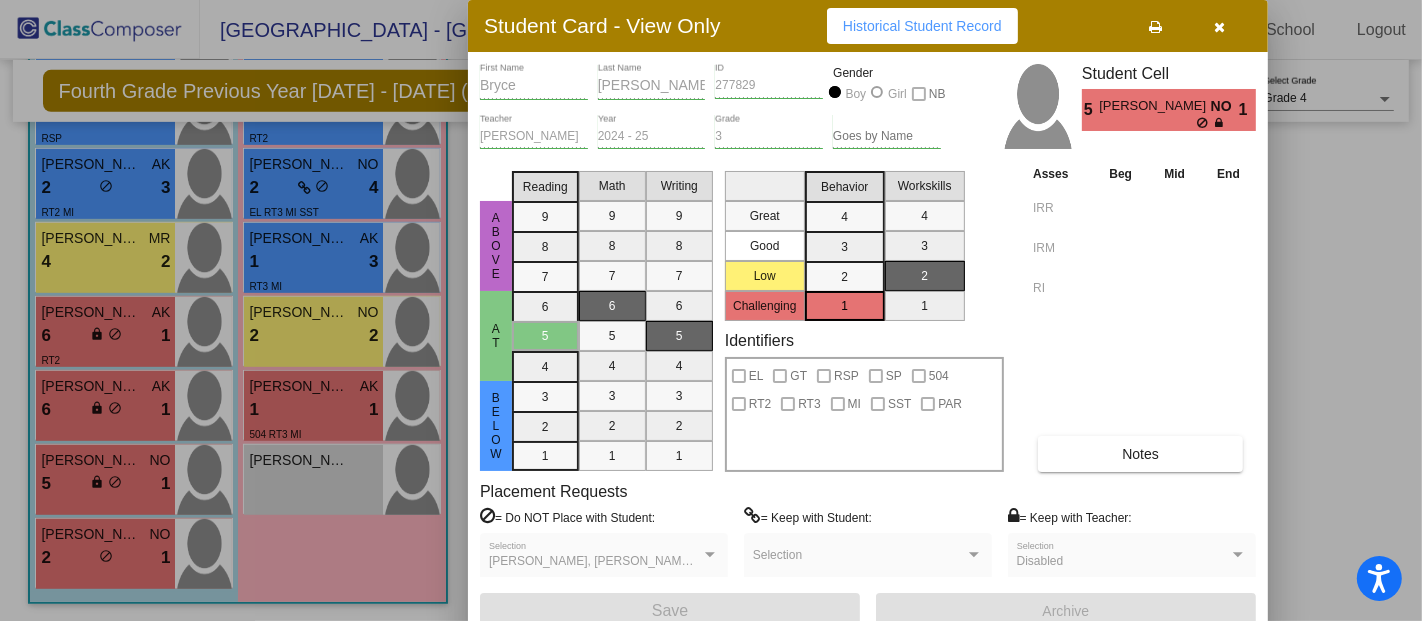 click at bounding box center [1220, 26] 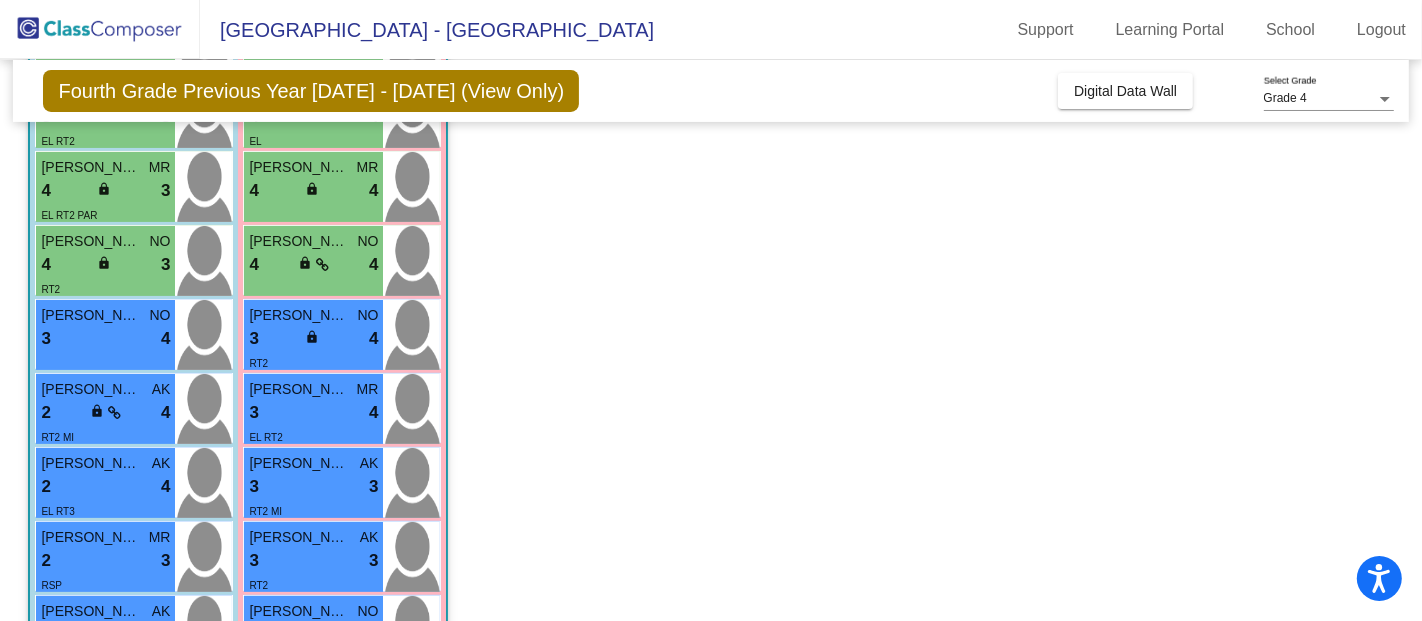 scroll, scrollTop: 0, scrollLeft: 0, axis: both 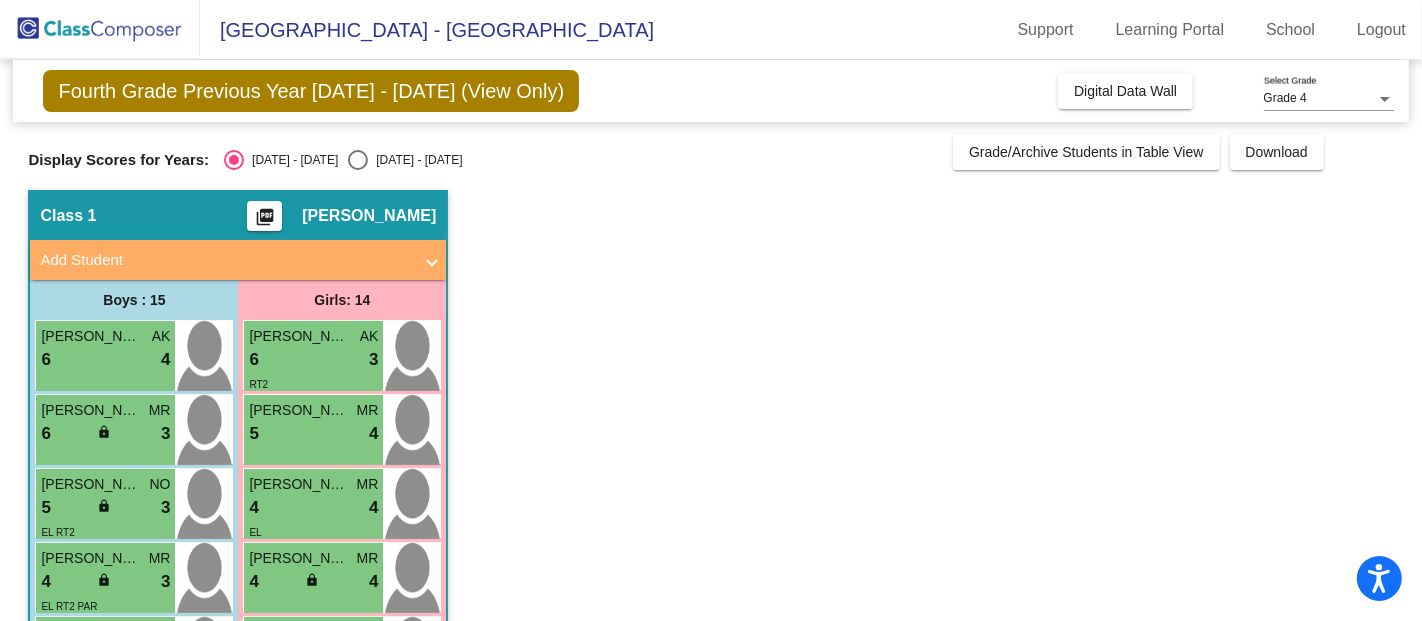 click at bounding box center [358, 160] 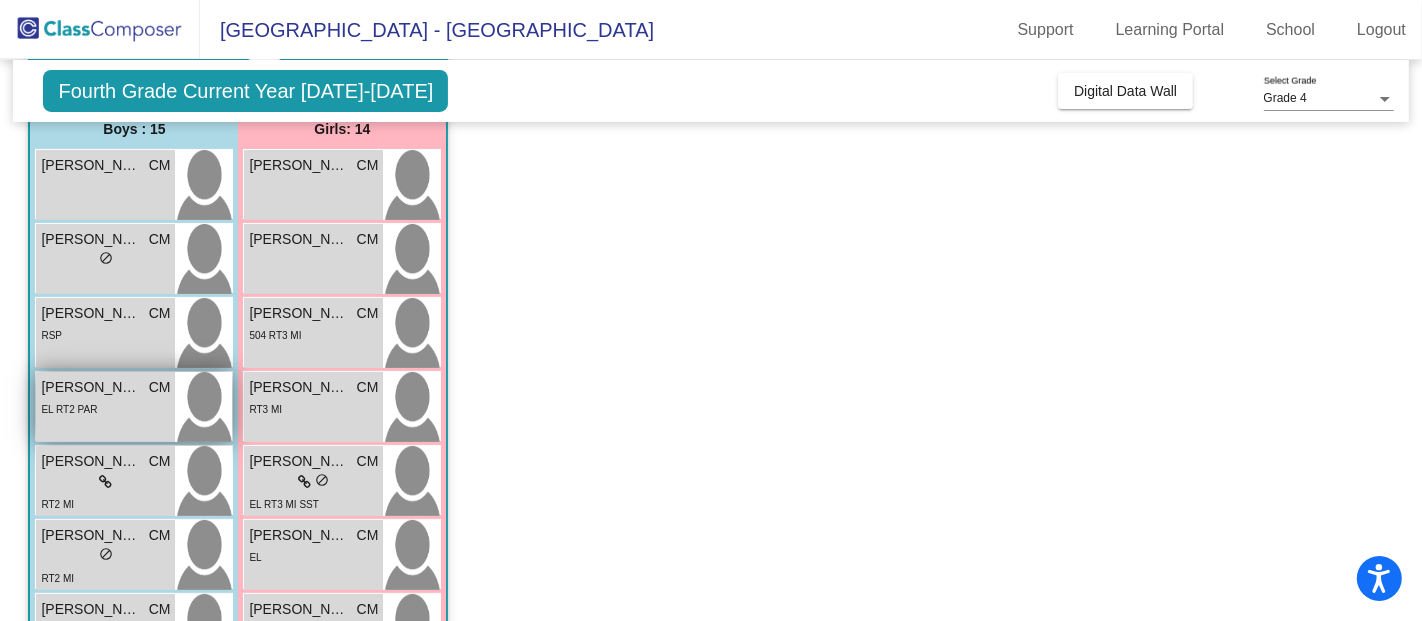 scroll, scrollTop: 0, scrollLeft: 0, axis: both 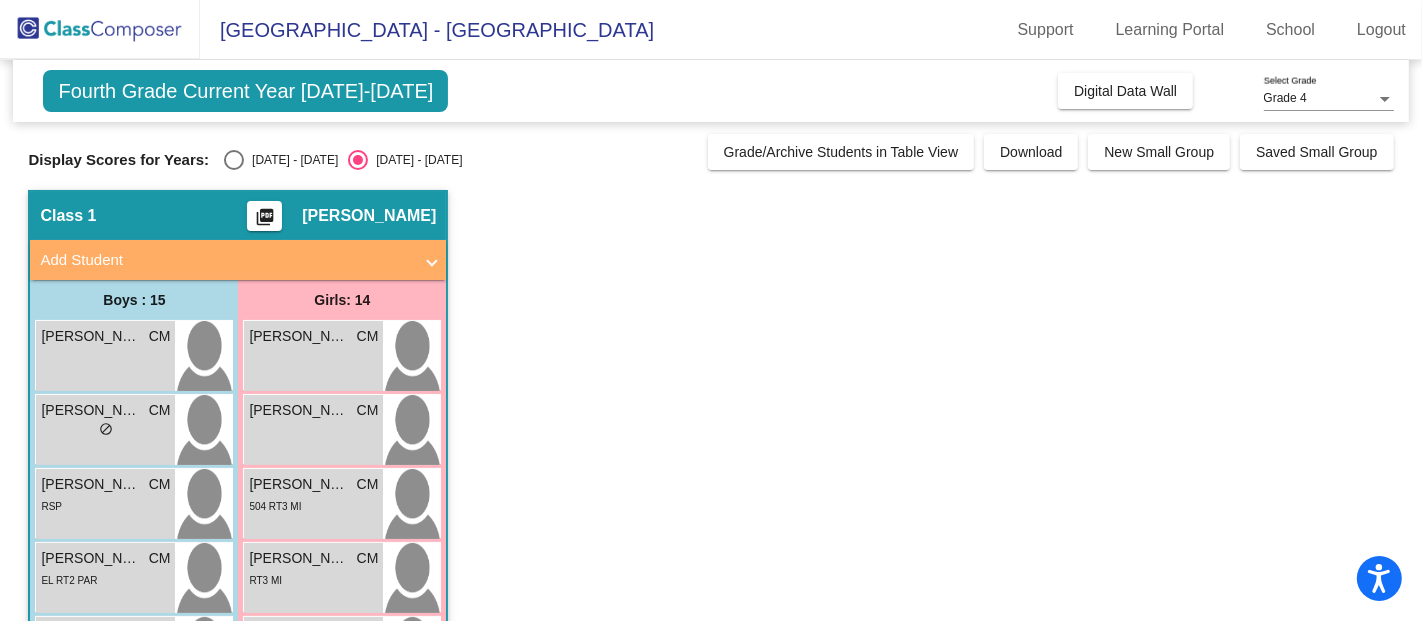 click on "Class 1    picture_as_pdf [PERSON_NAME]  Add Student  First Name Last Name Student Id  (Recommended)   Boy   Girl   [DEMOGRAPHIC_DATA] Add Close  Boys : 15  [PERSON_NAME] CM lock do_not_disturb_alt [PERSON_NAME] CM lock do_not_disturb_alt [PERSON_NAME] CM lock do_not_disturb_alt RSP [PERSON_NAME] CM lock do_not_disturb_alt EL RT2 PAR [PERSON_NAME] CM lock do_not_disturb_alt RT2 MI [PERSON_NAME] CM lock do_not_disturb_alt RT2 MI [PERSON_NAME] CM lock do_not_disturb_alt EL RT3 [PERSON_NAME] [PERSON_NAME] lock do_not_disturb_alt [PERSON_NAME] CM lock do_not_disturb_alt [PERSON_NAME] CM lock do_not_disturb_alt RT2 [PERSON_NAME] CM lock do_not_disturb_alt [PERSON_NAME] CM lock do_not_disturb_alt RT2 [PERSON_NAME] CM lock do_not_disturb_alt [PERSON_NAME] [PERSON_NAME] lock do_not_disturb_alt EL RT2 [PERSON_NAME] CM lock do_not_disturb_alt Girls: 14 [PERSON_NAME] CM lock do_not_disturb_alt [PERSON_NAME] CM lock do_not_disturb_alt [PERSON_NAME] CM lock do_not_disturb_alt 504 RT3 MI [PERSON_NAME]" 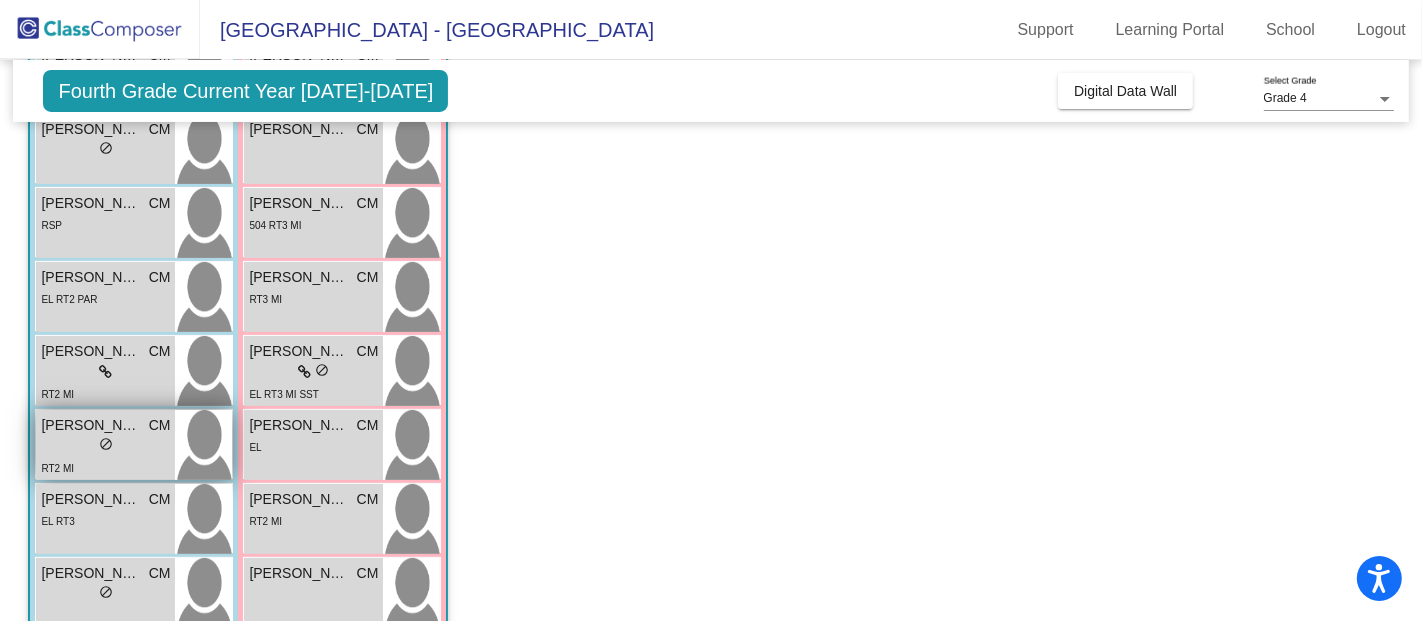 scroll, scrollTop: 171, scrollLeft: 0, axis: vertical 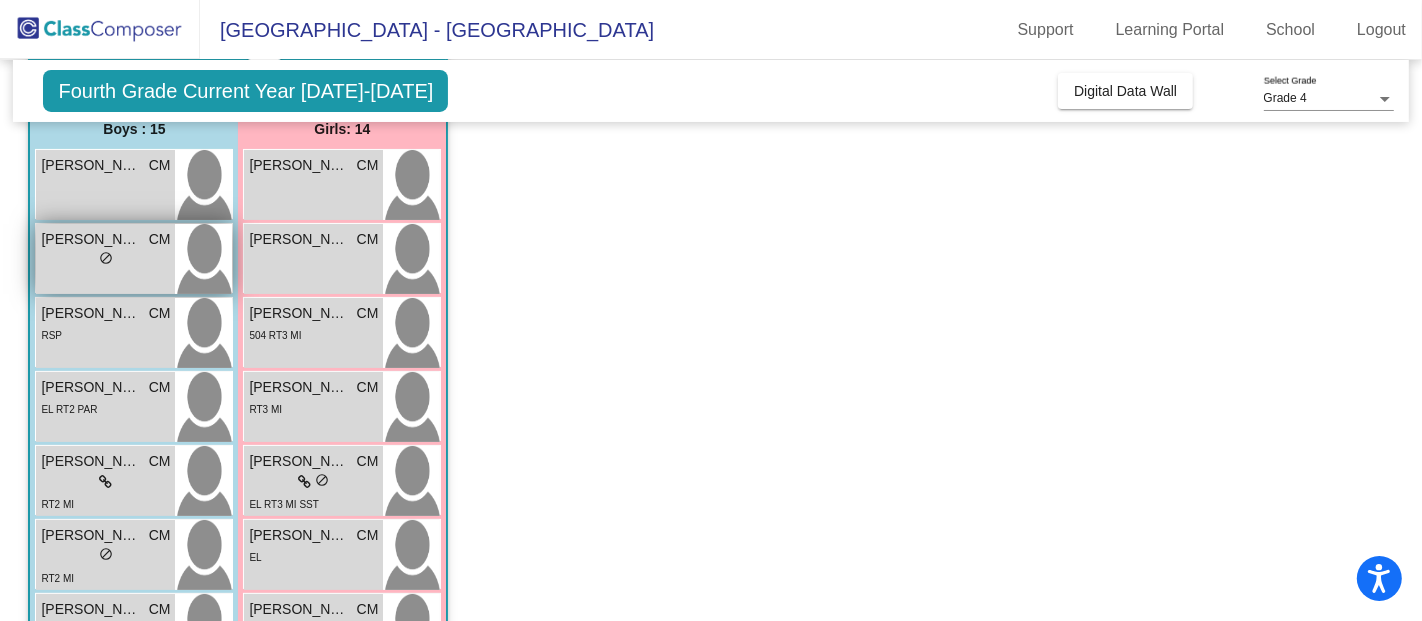 click on "[PERSON_NAME]" at bounding box center [91, 239] 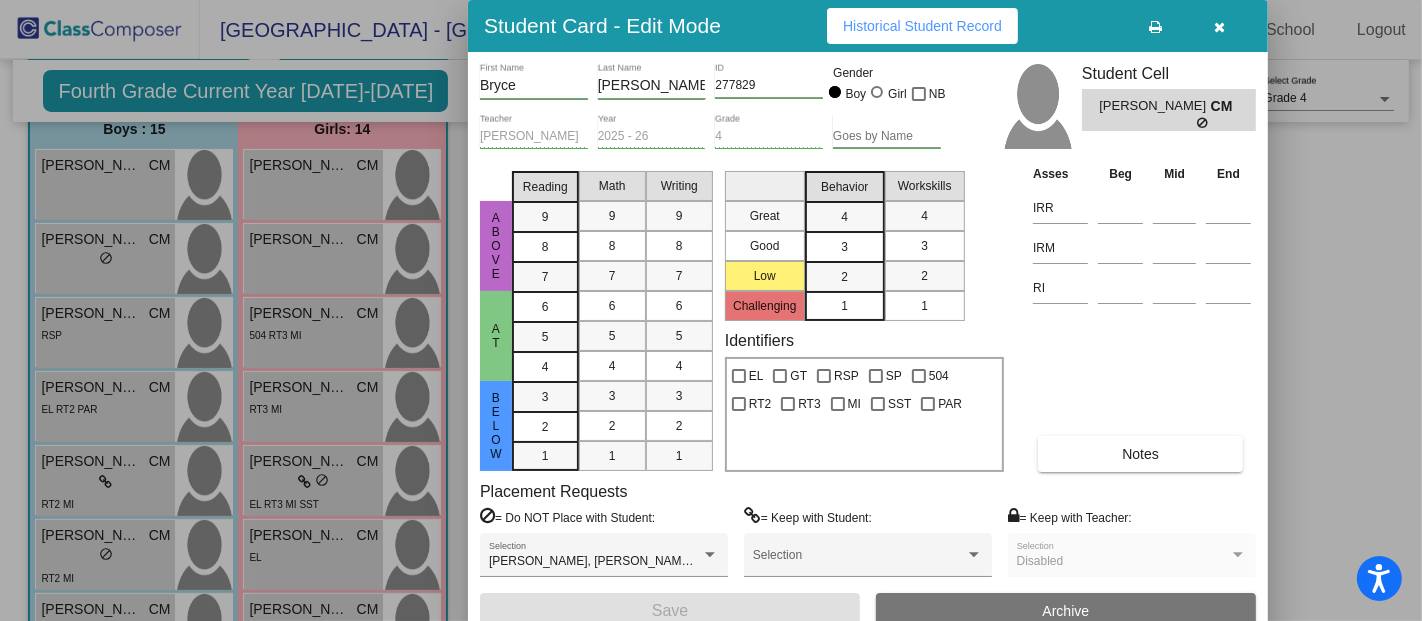 click on "Notes" at bounding box center [1140, 454] 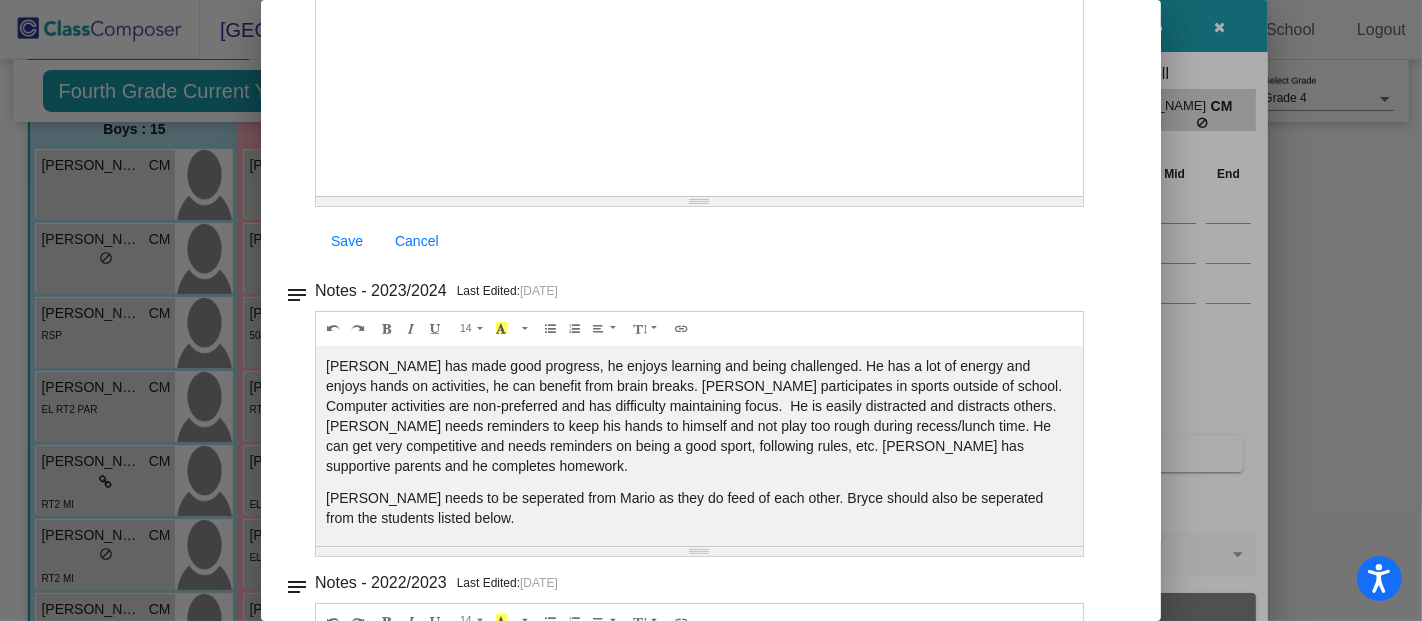 scroll, scrollTop: 469, scrollLeft: 0, axis: vertical 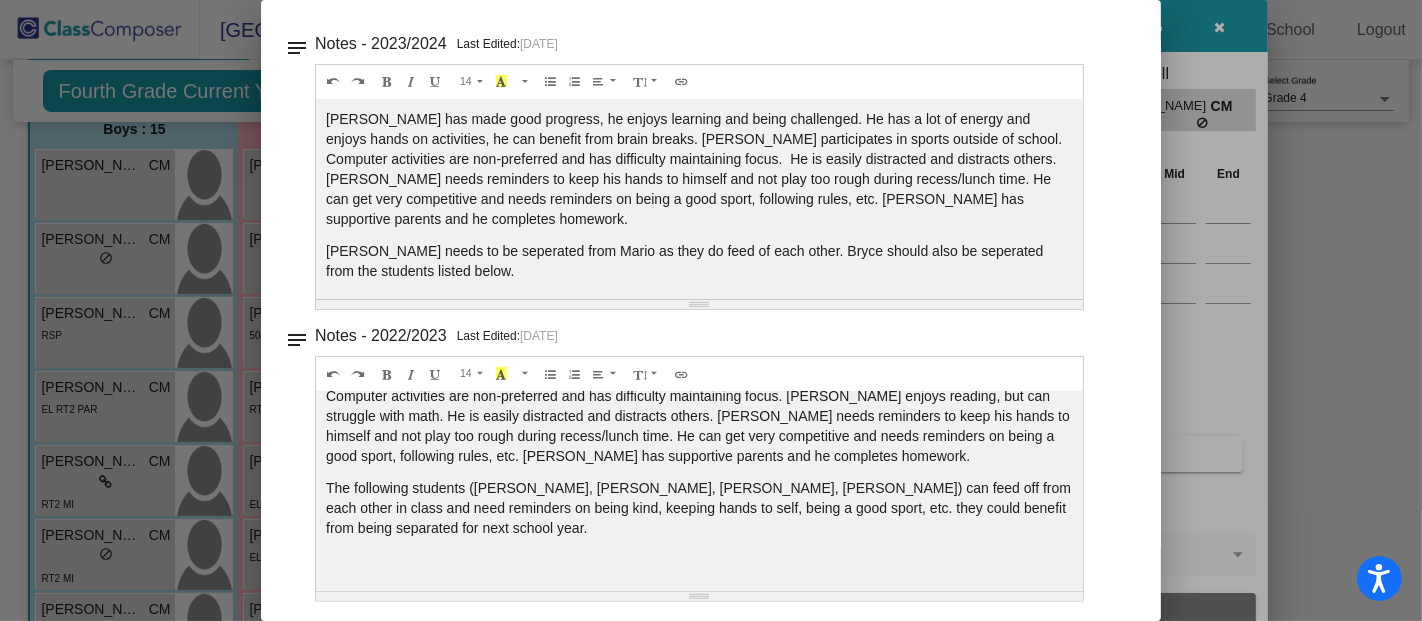 click at bounding box center [711, 310] 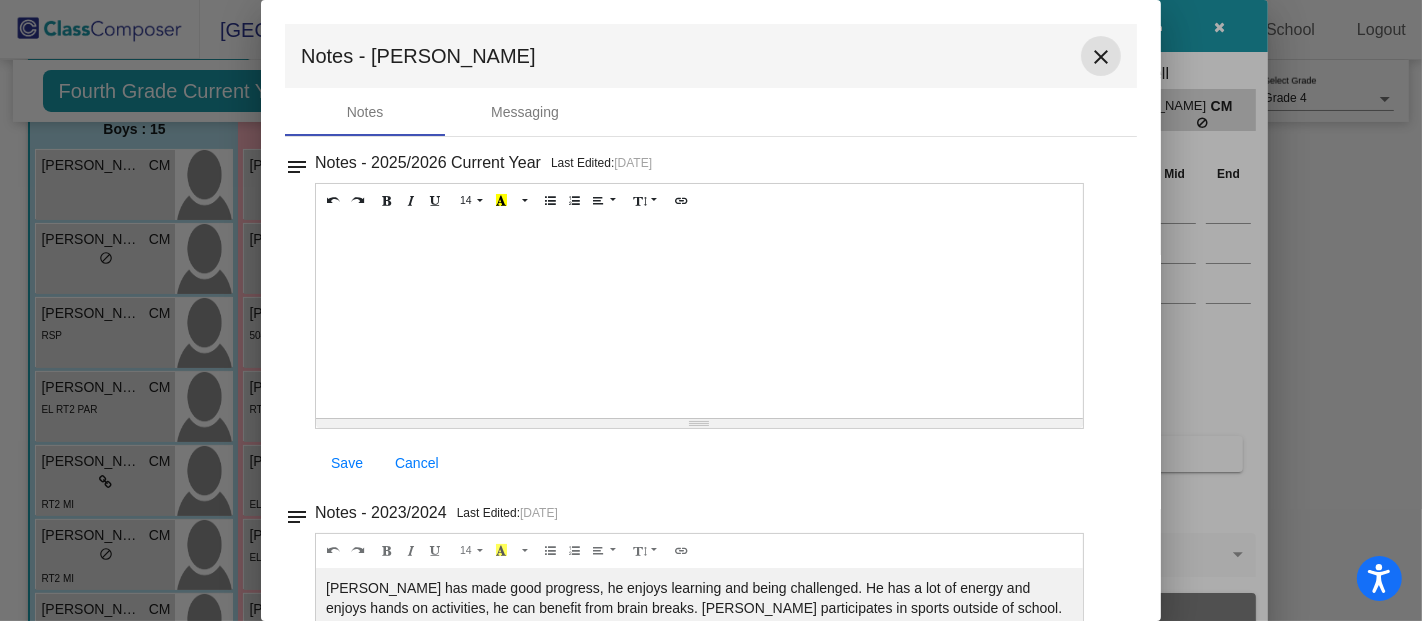 click on "close" at bounding box center [1101, 57] 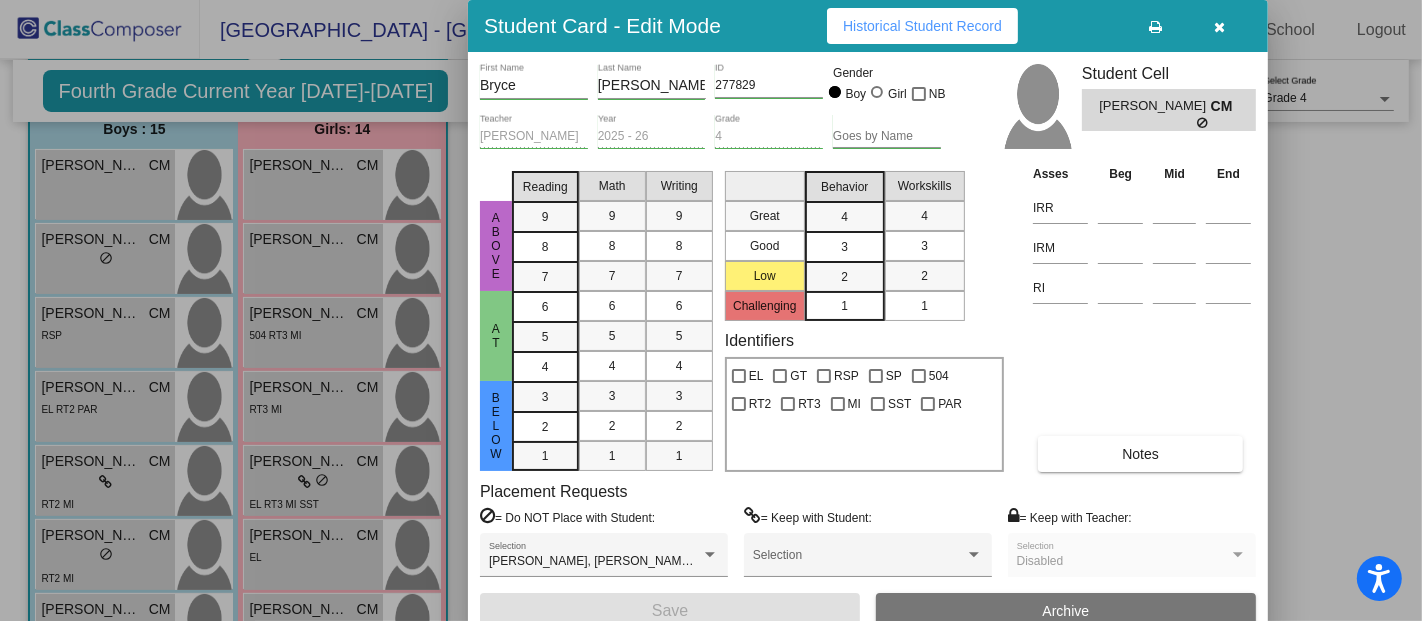 click at bounding box center [711, 310] 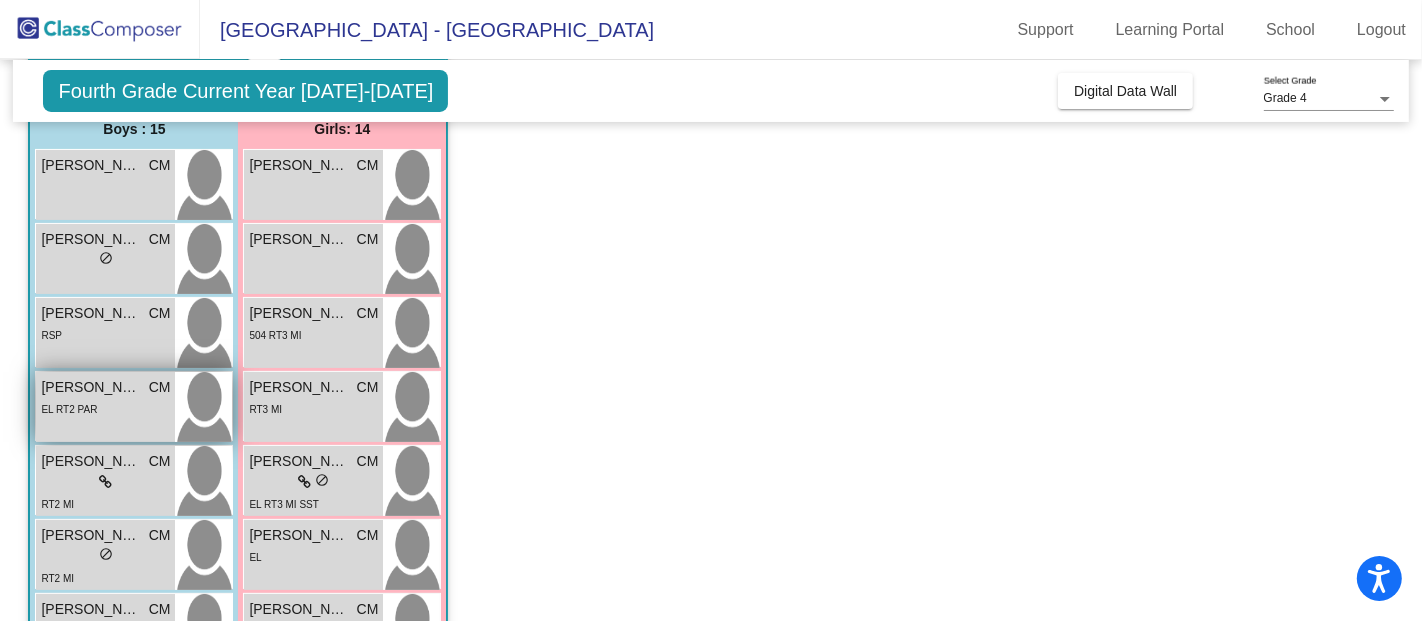 scroll, scrollTop: 0, scrollLeft: 0, axis: both 